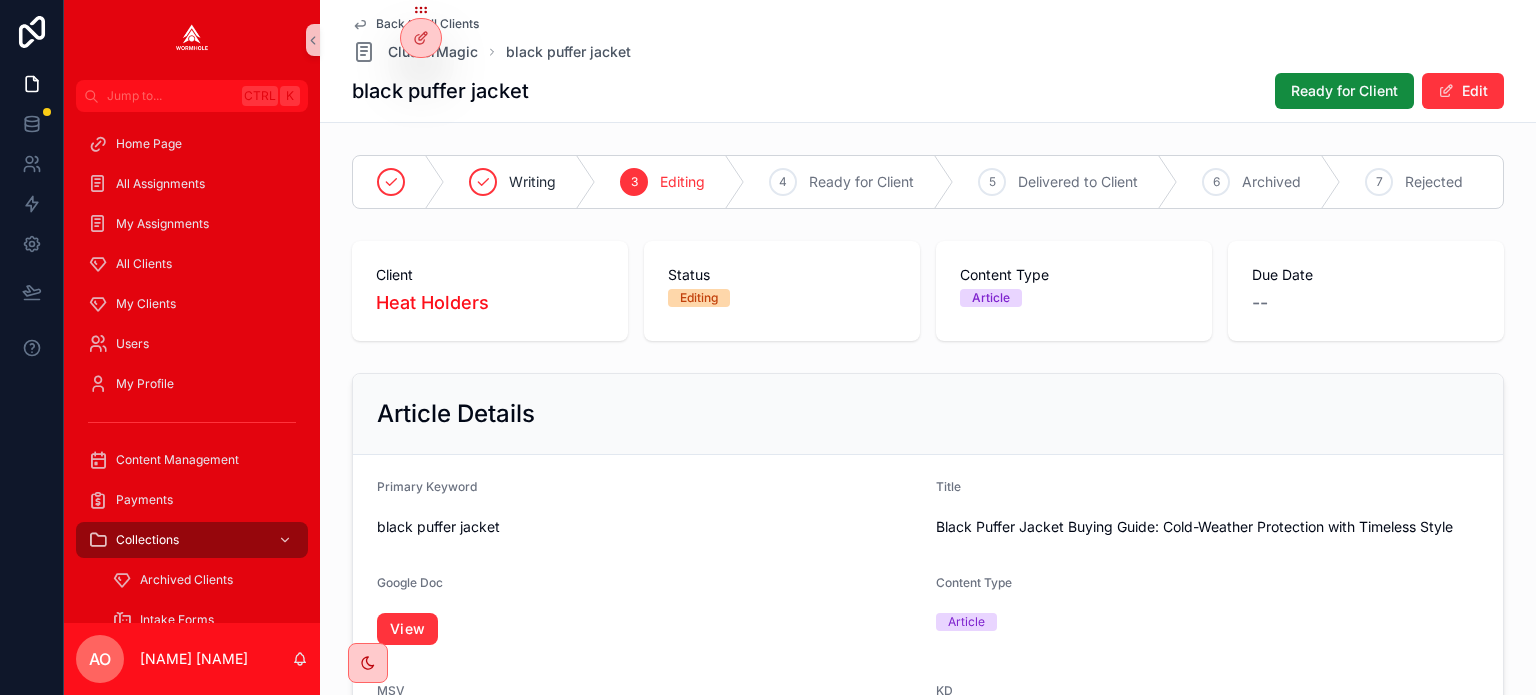 scroll, scrollTop: 0, scrollLeft: 0, axis: both 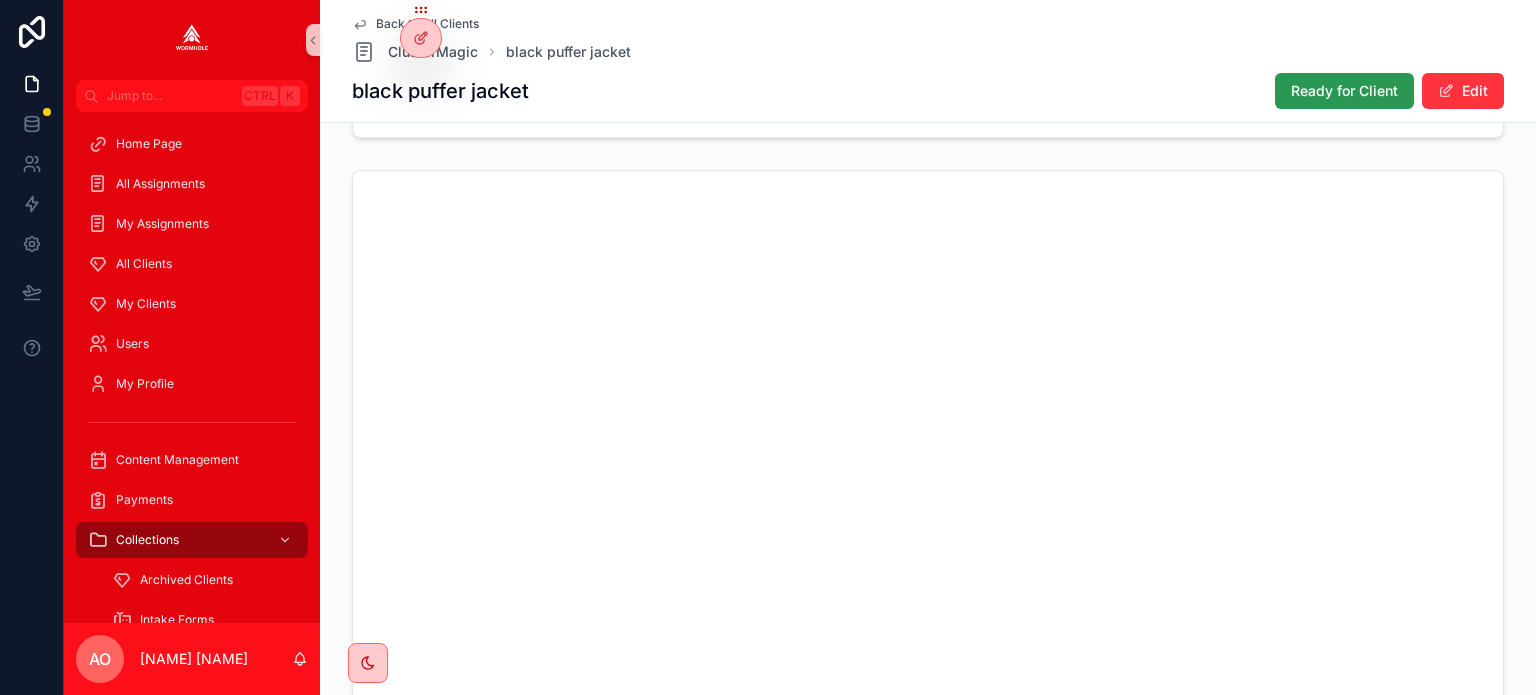 click on "Ready for Client" at bounding box center [1344, 91] 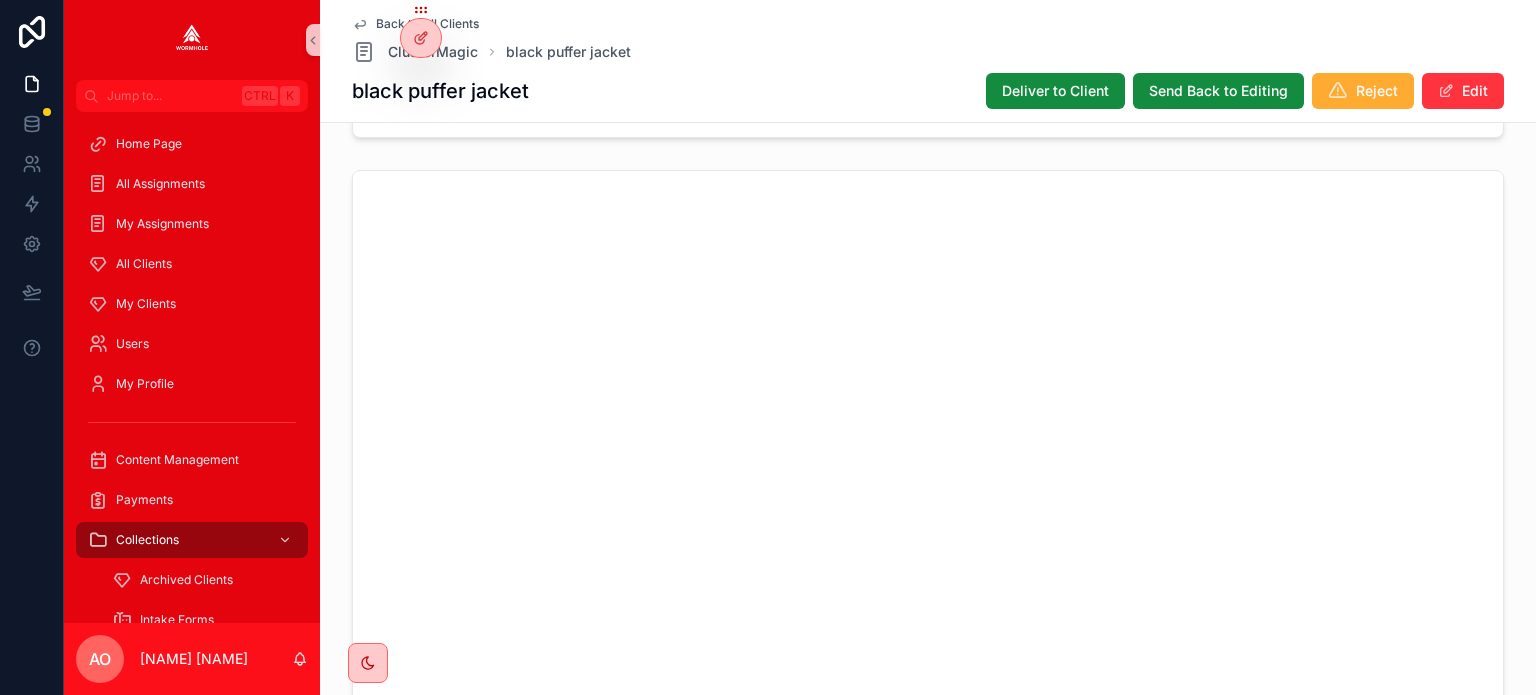 scroll, scrollTop: 1360, scrollLeft: 0, axis: vertical 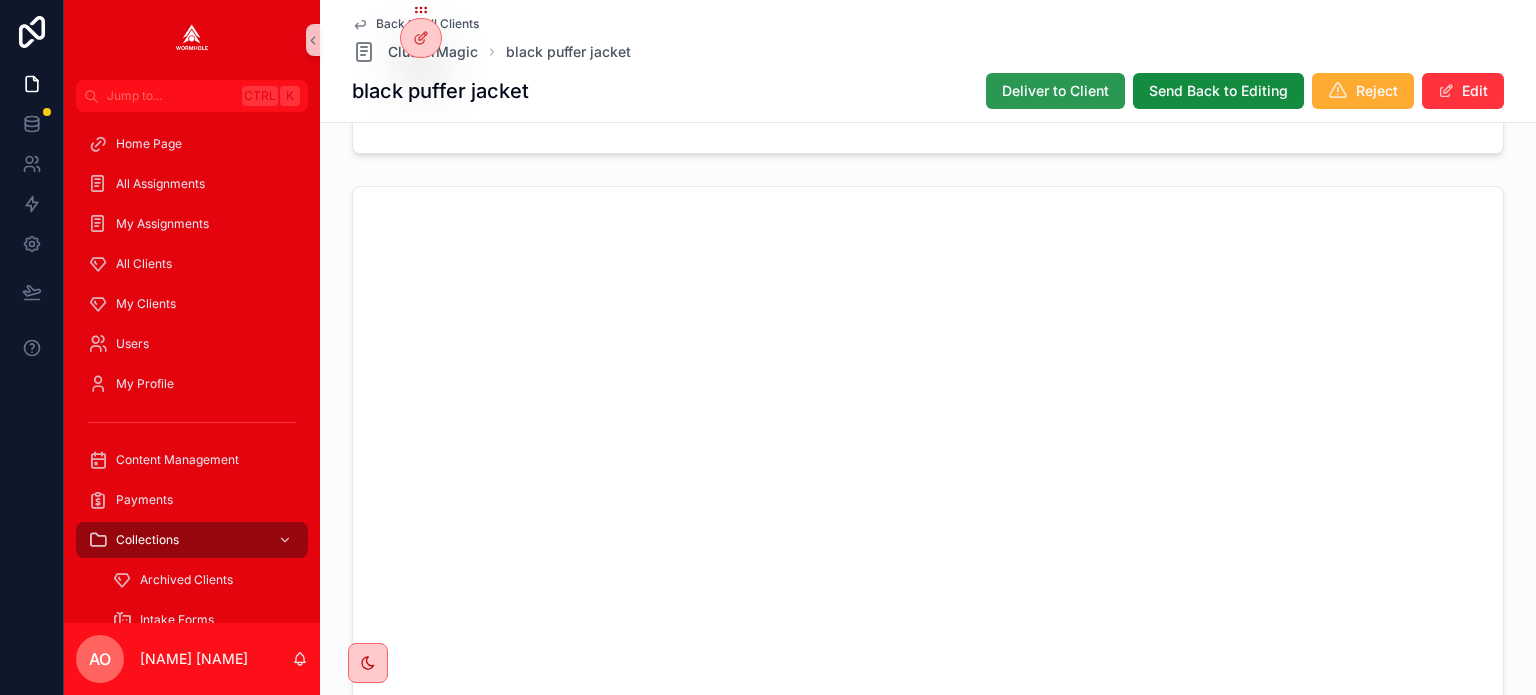 click on "Deliver to Client" at bounding box center [1055, 91] 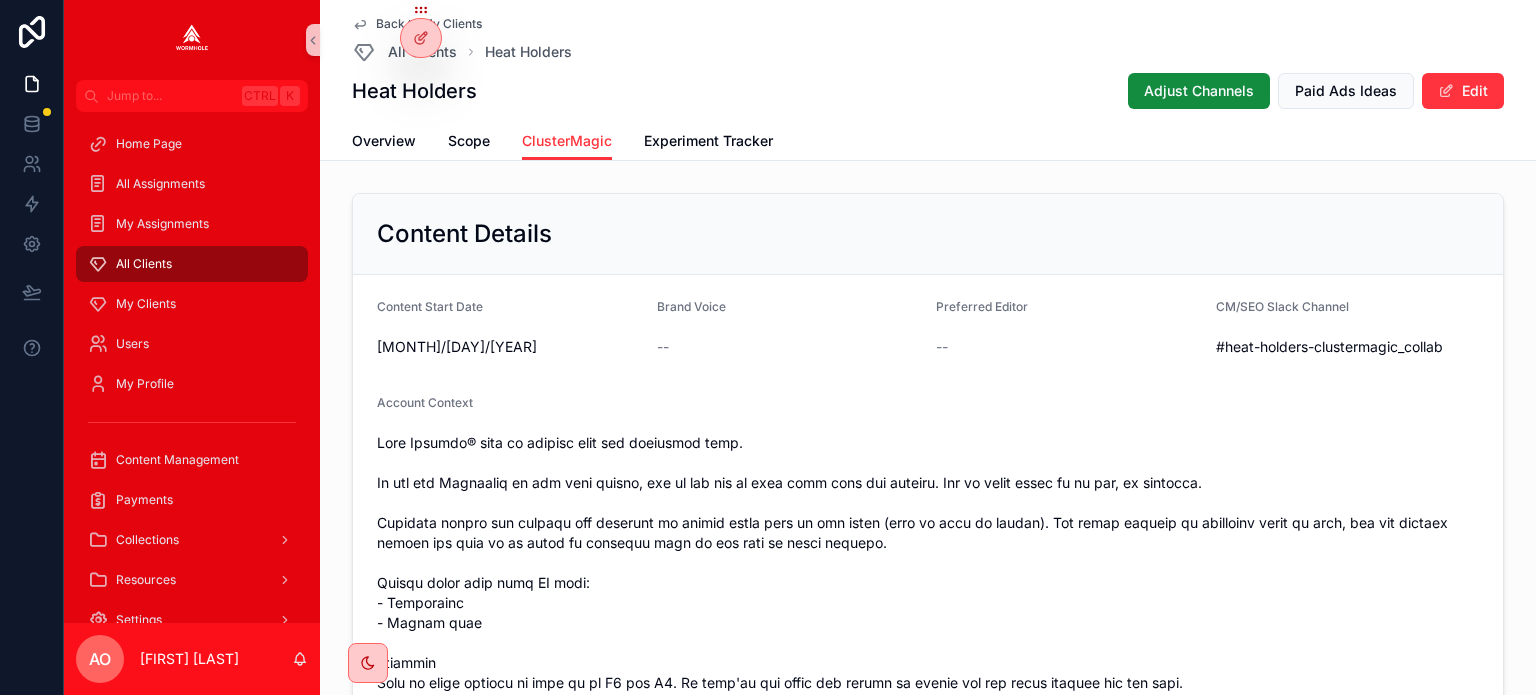 scroll, scrollTop: 0, scrollLeft: 0, axis: both 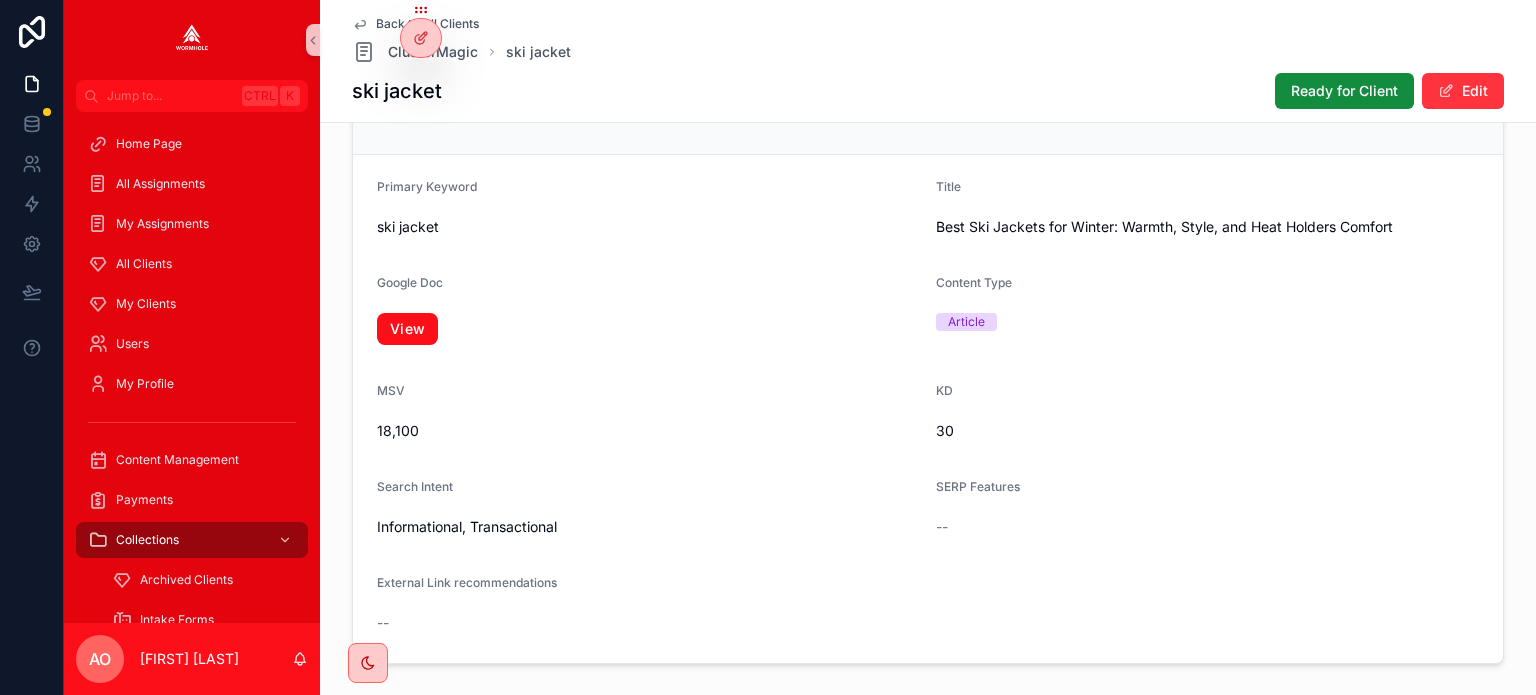 click on "View" at bounding box center (407, 329) 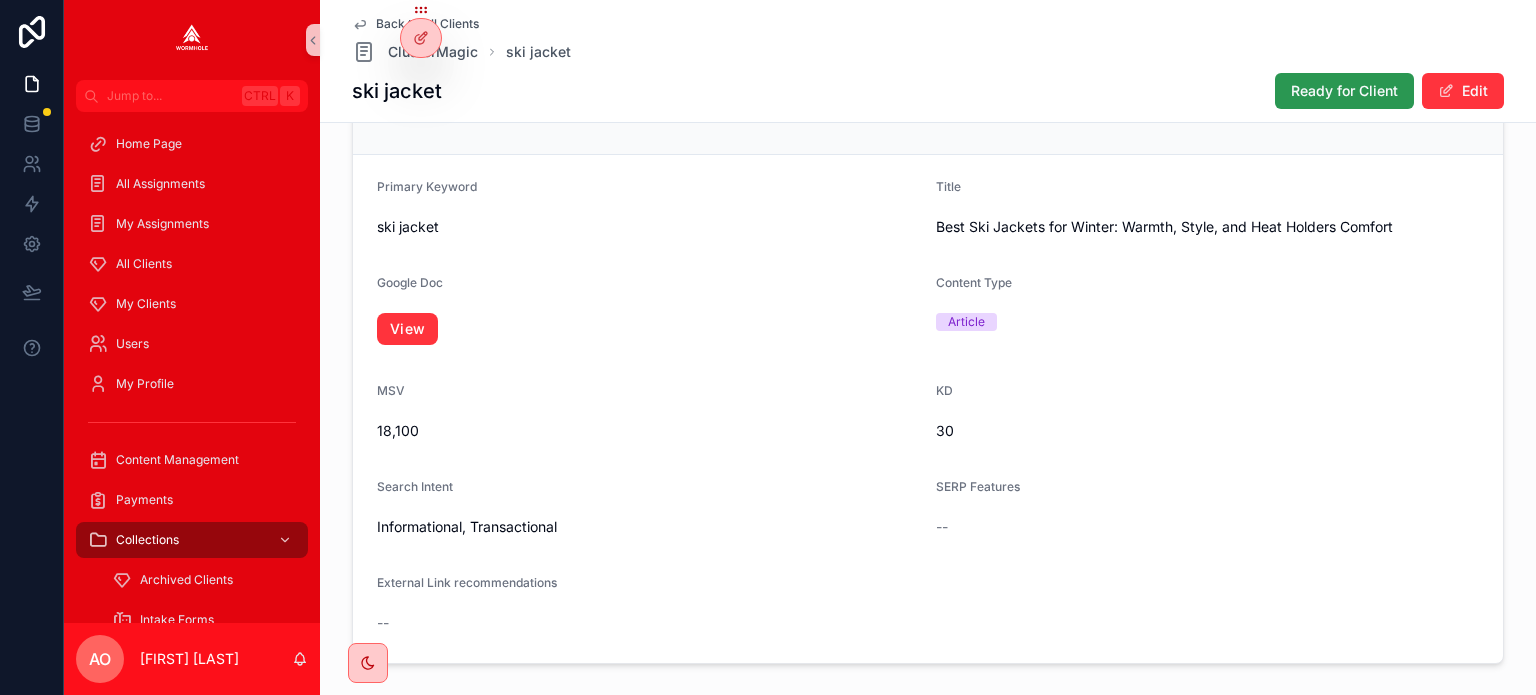 click on "Ready for Client" at bounding box center [1344, 91] 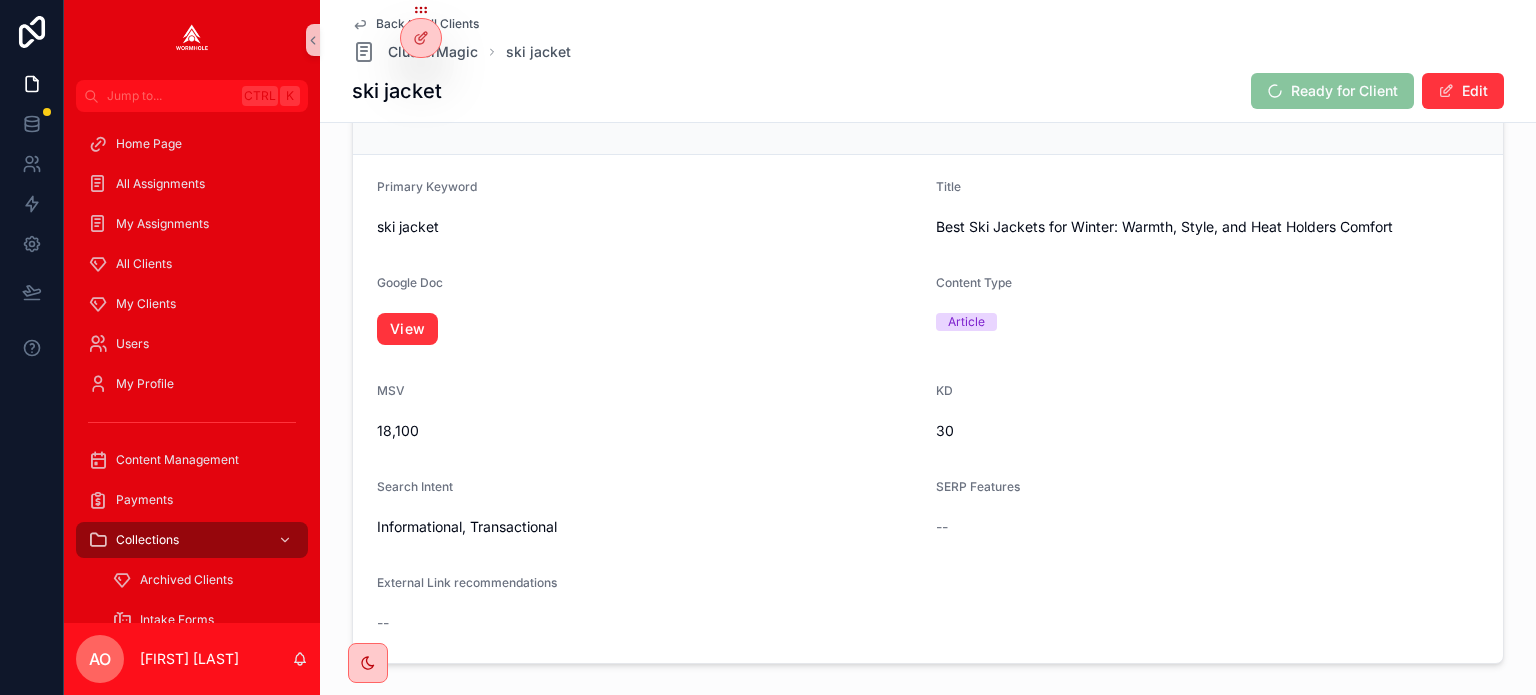 scroll, scrollTop: 284, scrollLeft: 0, axis: vertical 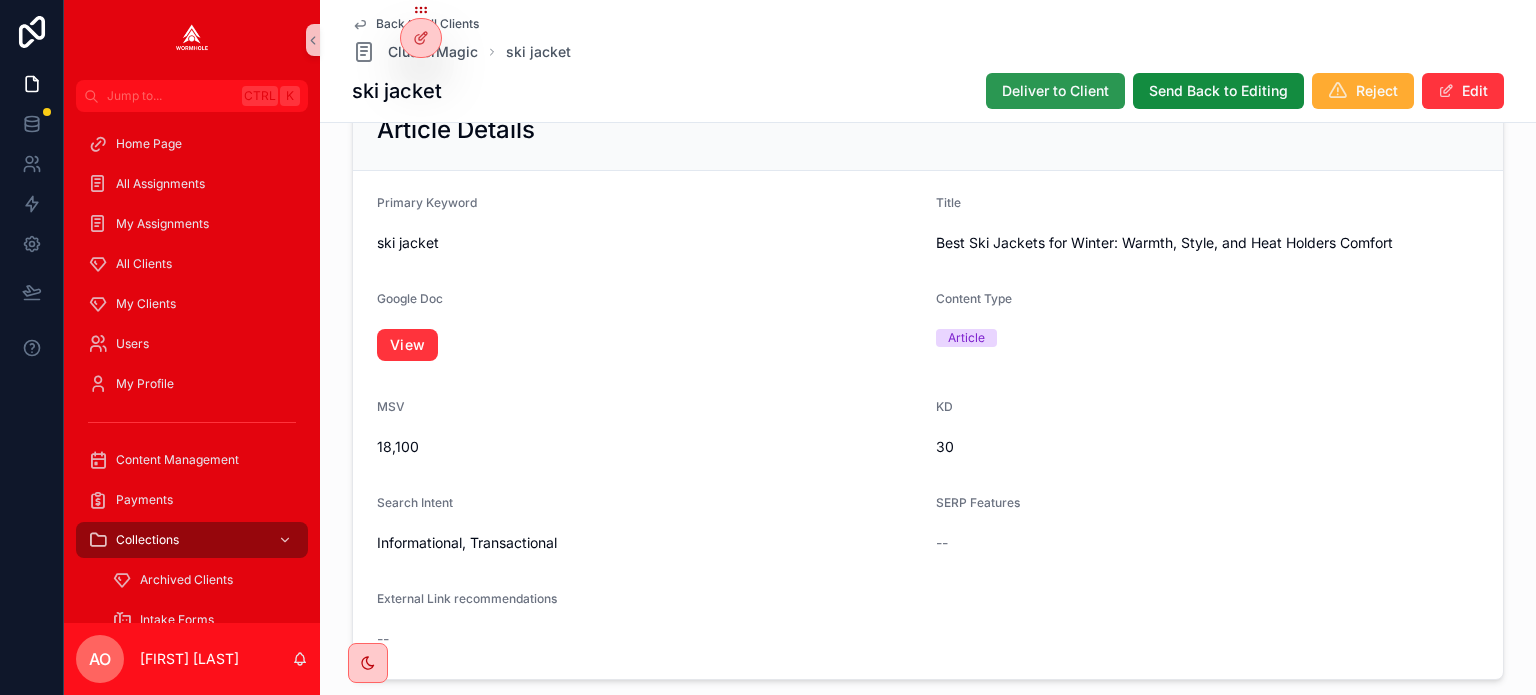 click on "Deliver to Client" at bounding box center [1055, 91] 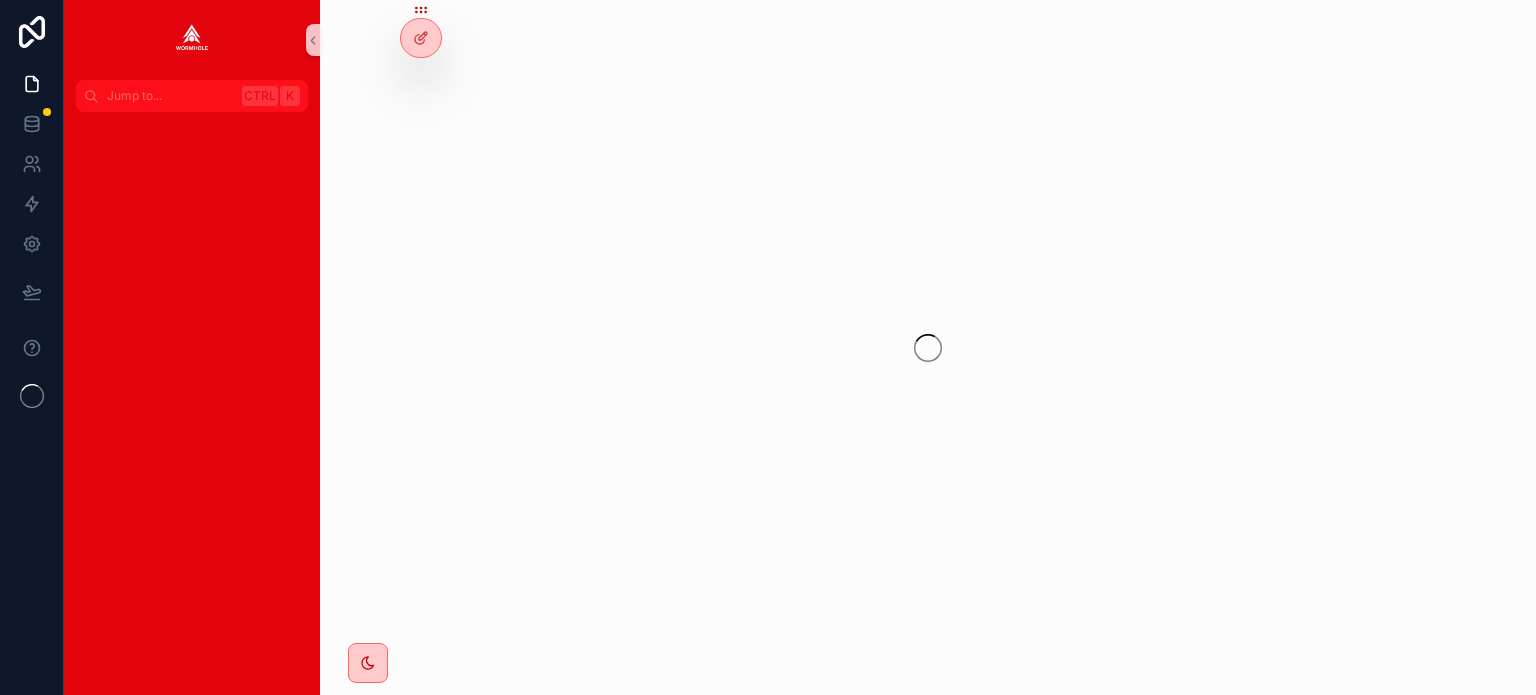 scroll, scrollTop: 0, scrollLeft: 0, axis: both 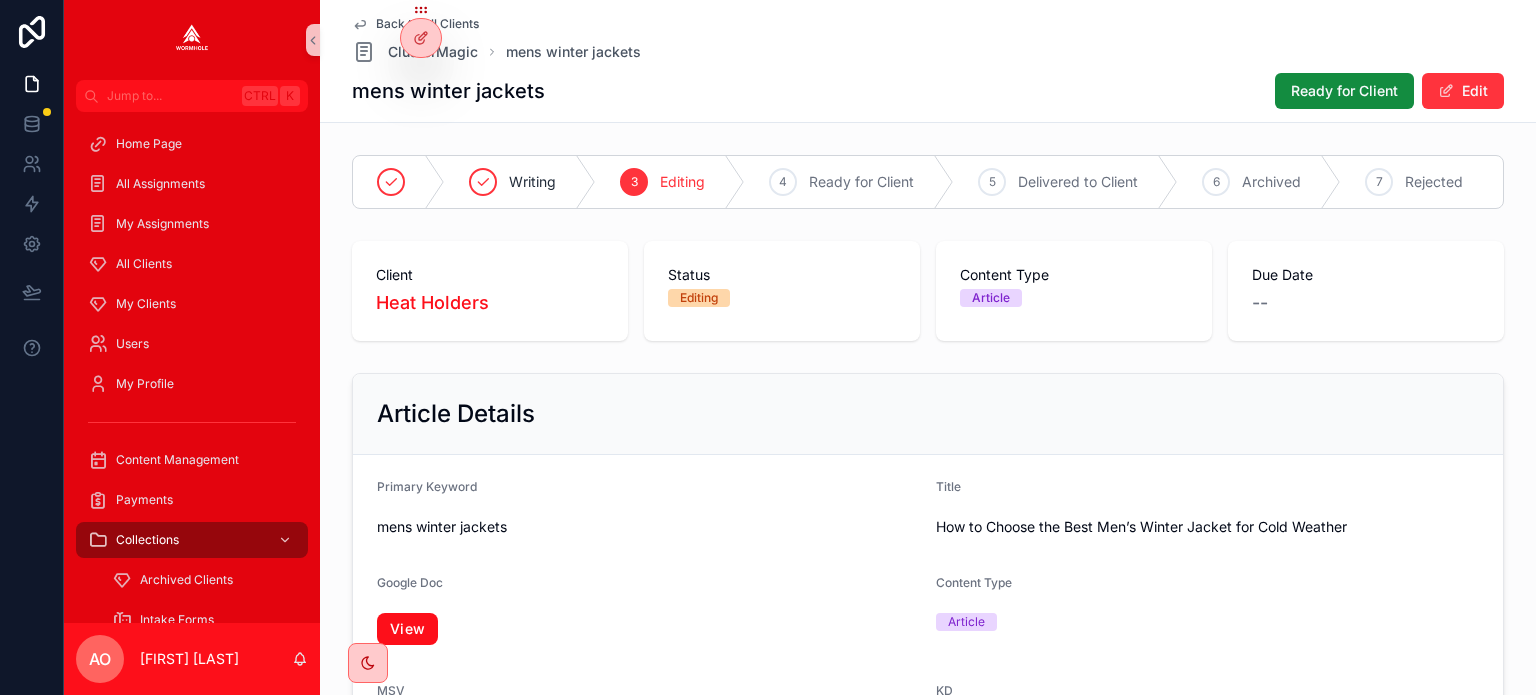 click on "View" at bounding box center (407, 629) 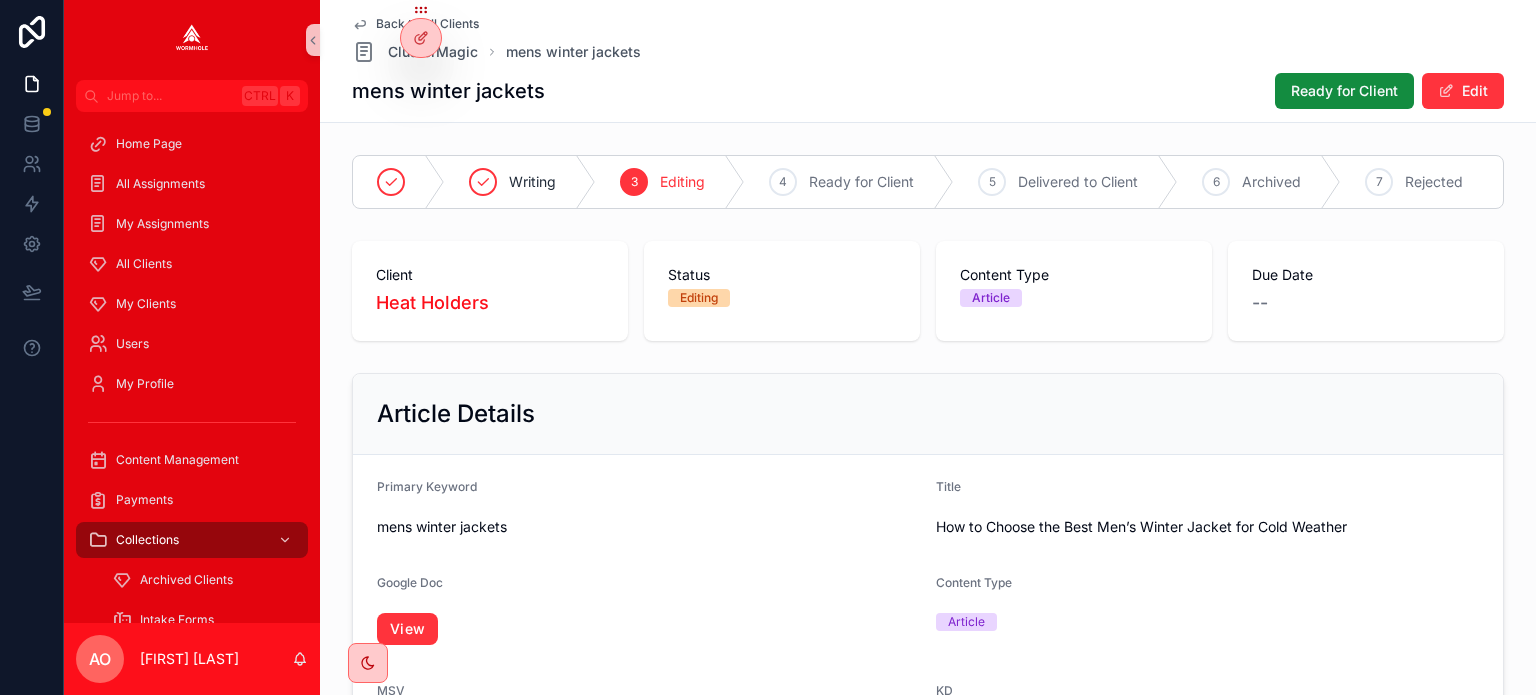 scroll, scrollTop: 1376, scrollLeft: 0, axis: vertical 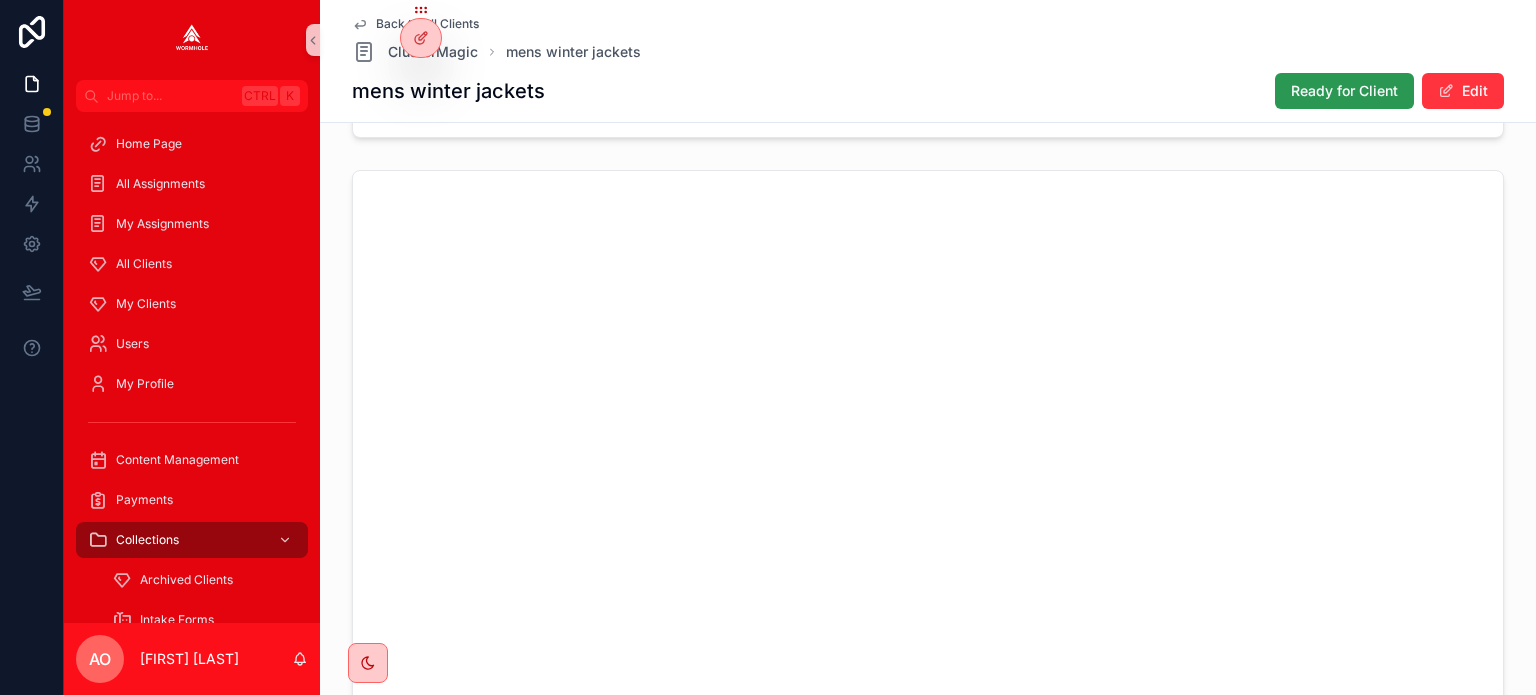 click on "Ready for Client" at bounding box center (1344, 91) 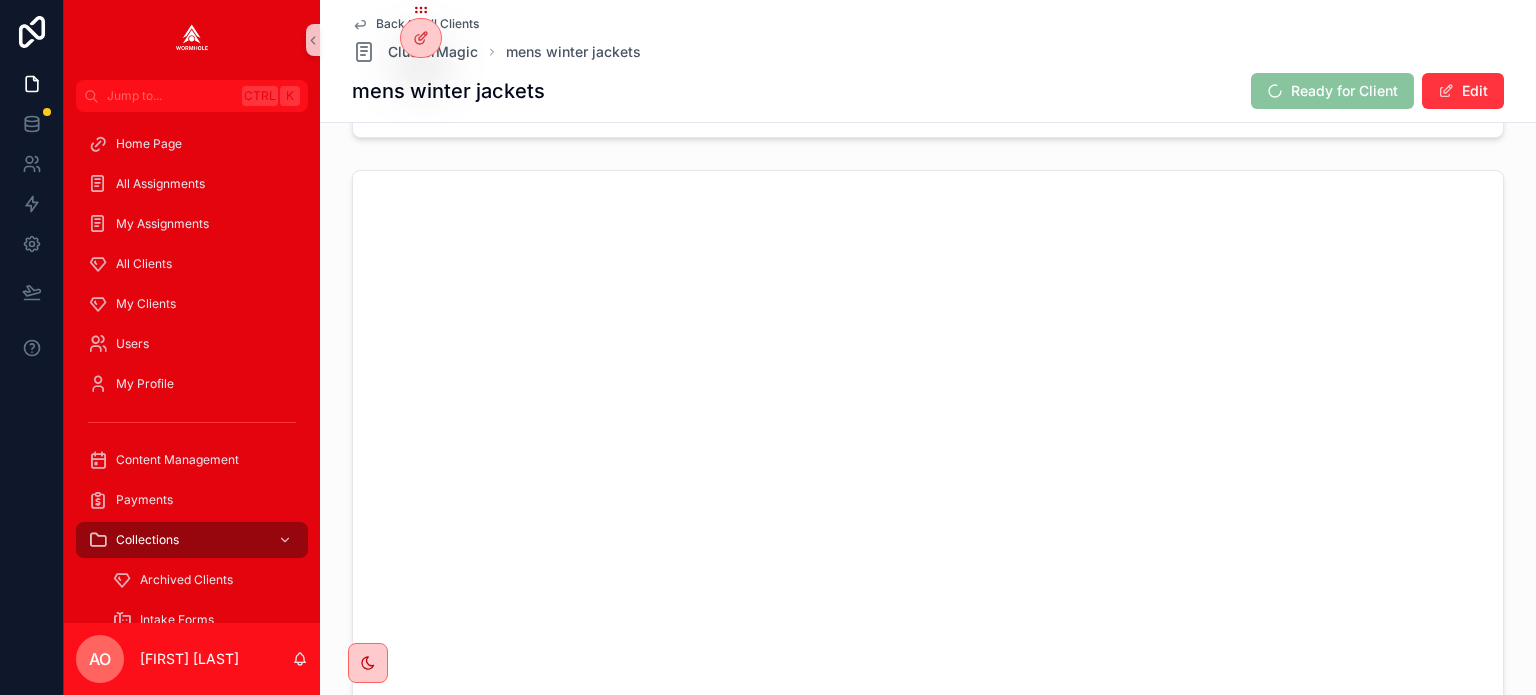 scroll, scrollTop: 1360, scrollLeft: 0, axis: vertical 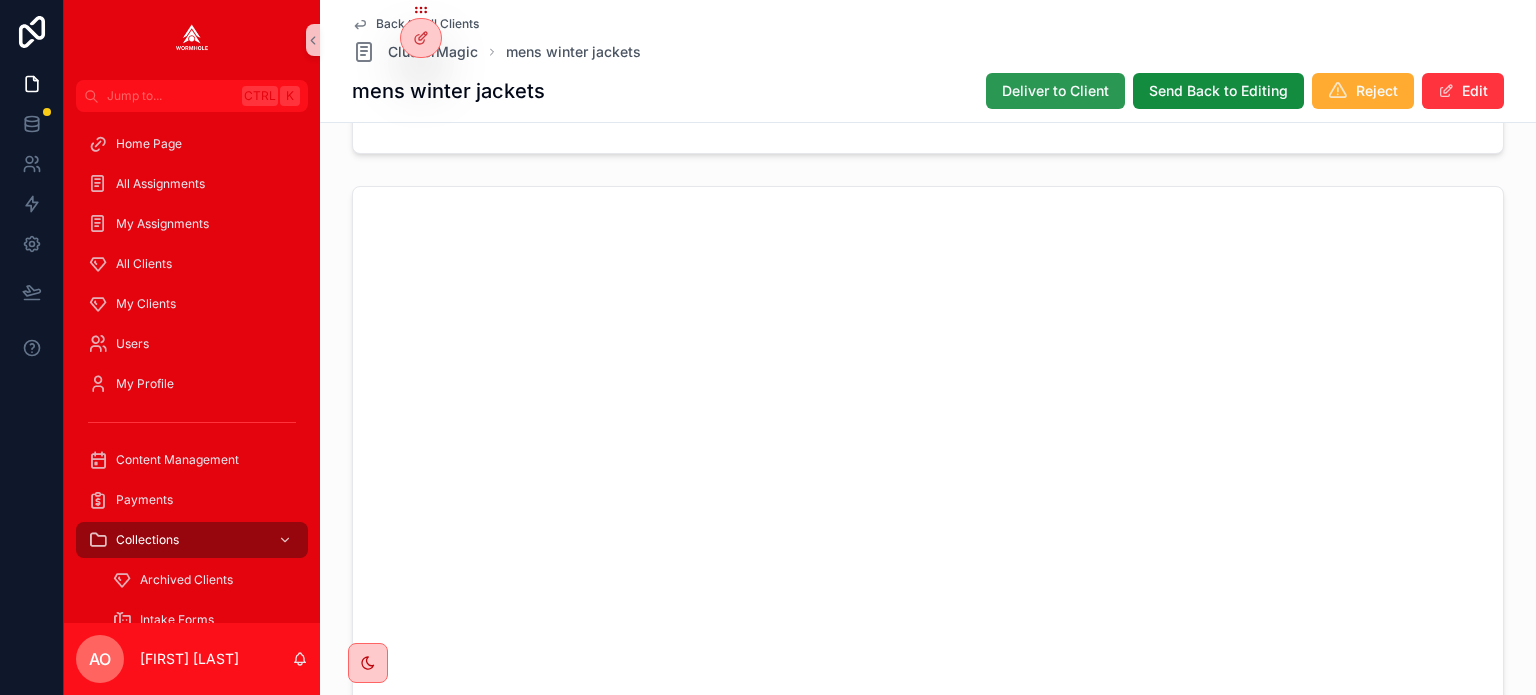 click on "Deliver to Client" at bounding box center [1055, 91] 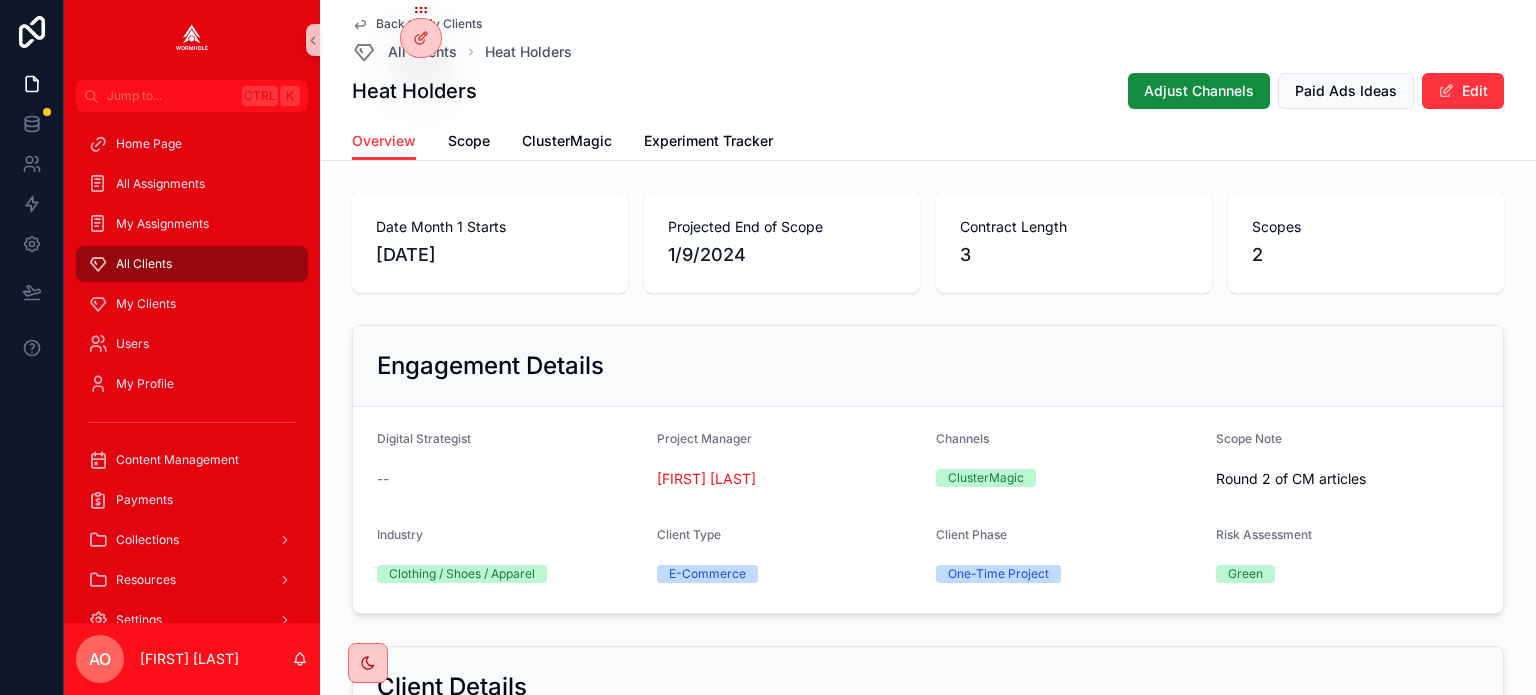 scroll, scrollTop: 0, scrollLeft: 0, axis: both 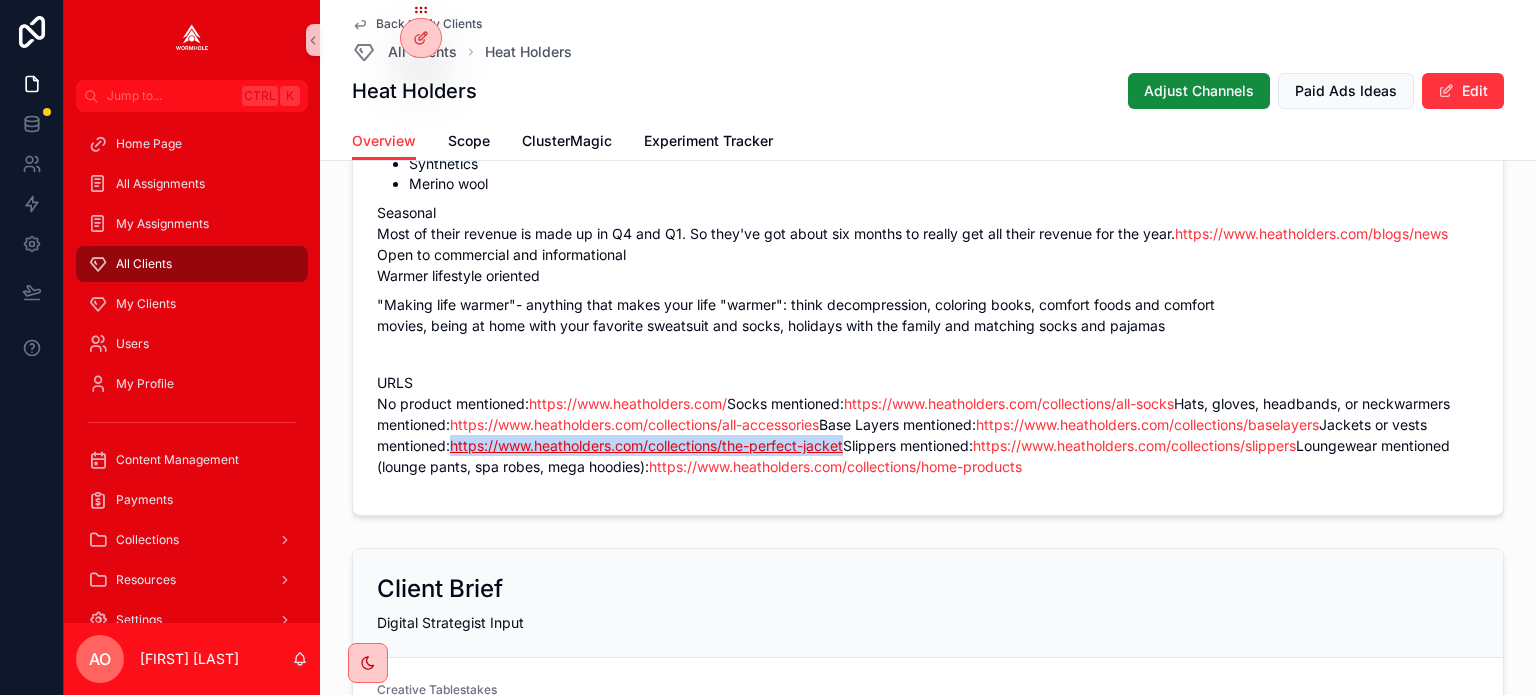 drag, startPoint x: 977, startPoint y: 528, endPoint x: 559, endPoint y: 534, distance: 418.04306 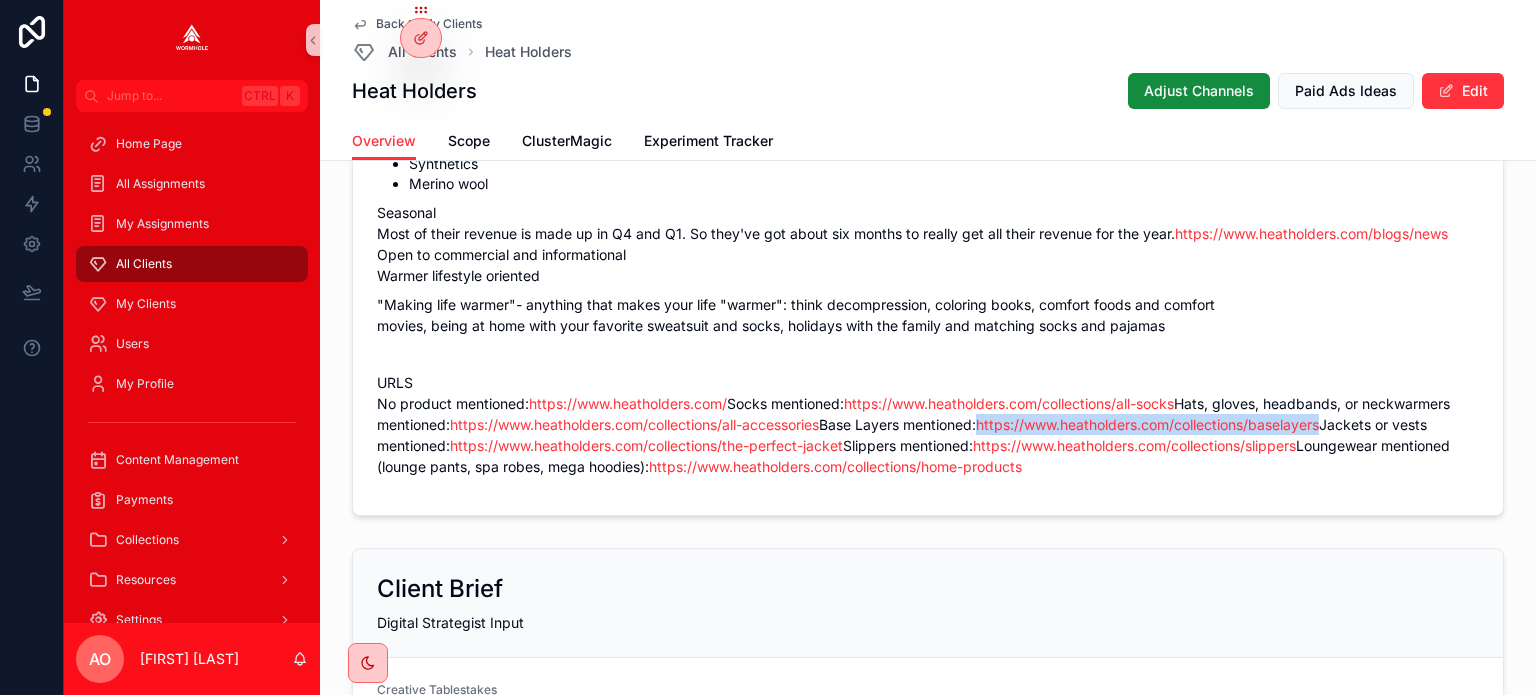 drag, startPoint x: 890, startPoint y: 509, endPoint x: 532, endPoint y: 515, distance: 358.05026 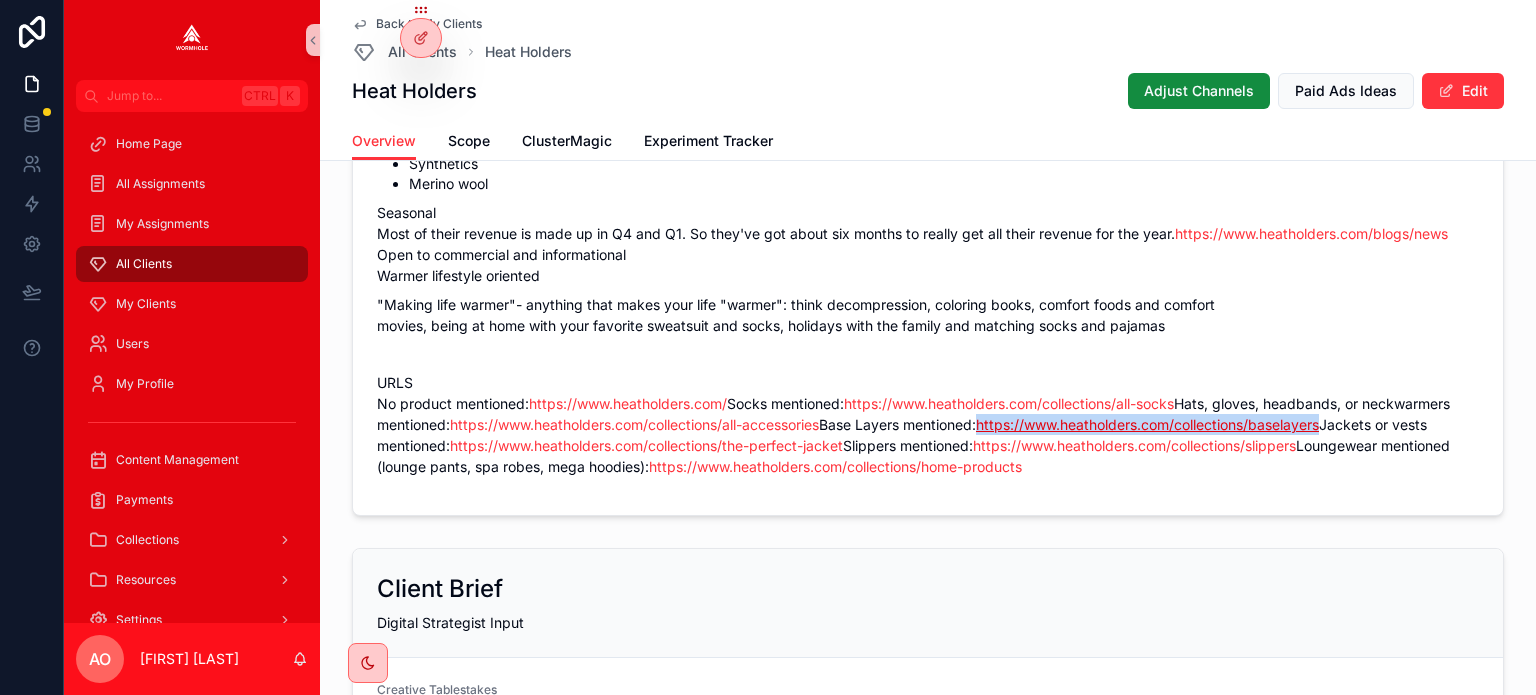 copy on "https://www.heatholders.com/collections/baselayers" 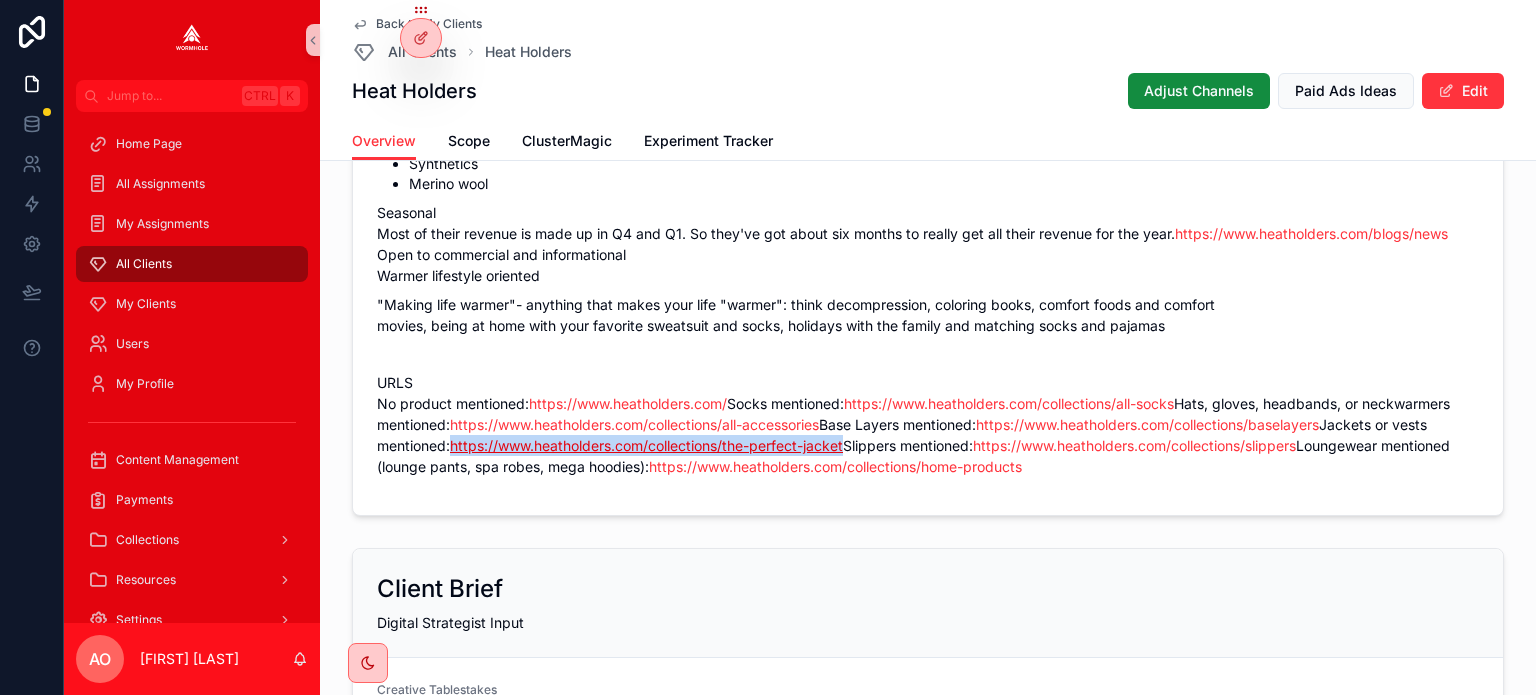 drag, startPoint x: 964, startPoint y: 528, endPoint x: 559, endPoint y: 523, distance: 405.03085 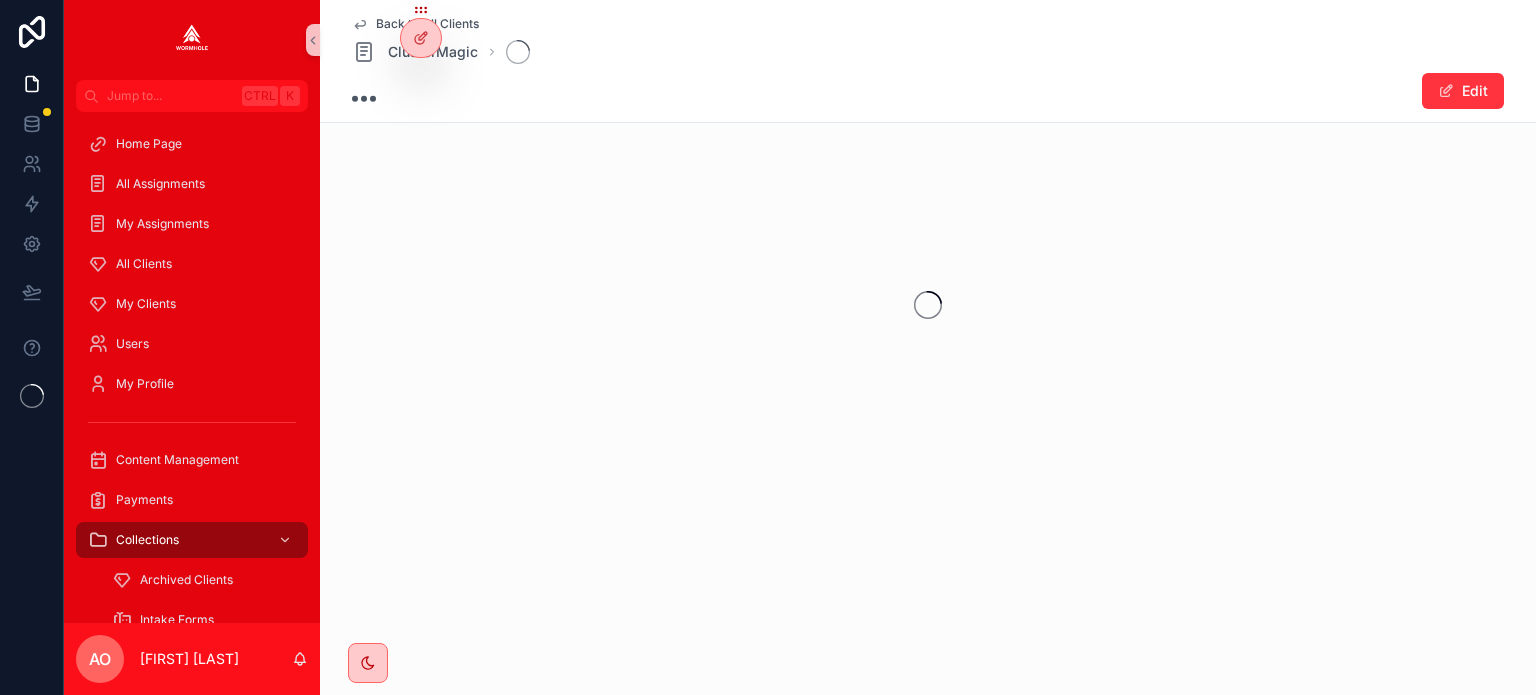 scroll, scrollTop: 0, scrollLeft: 0, axis: both 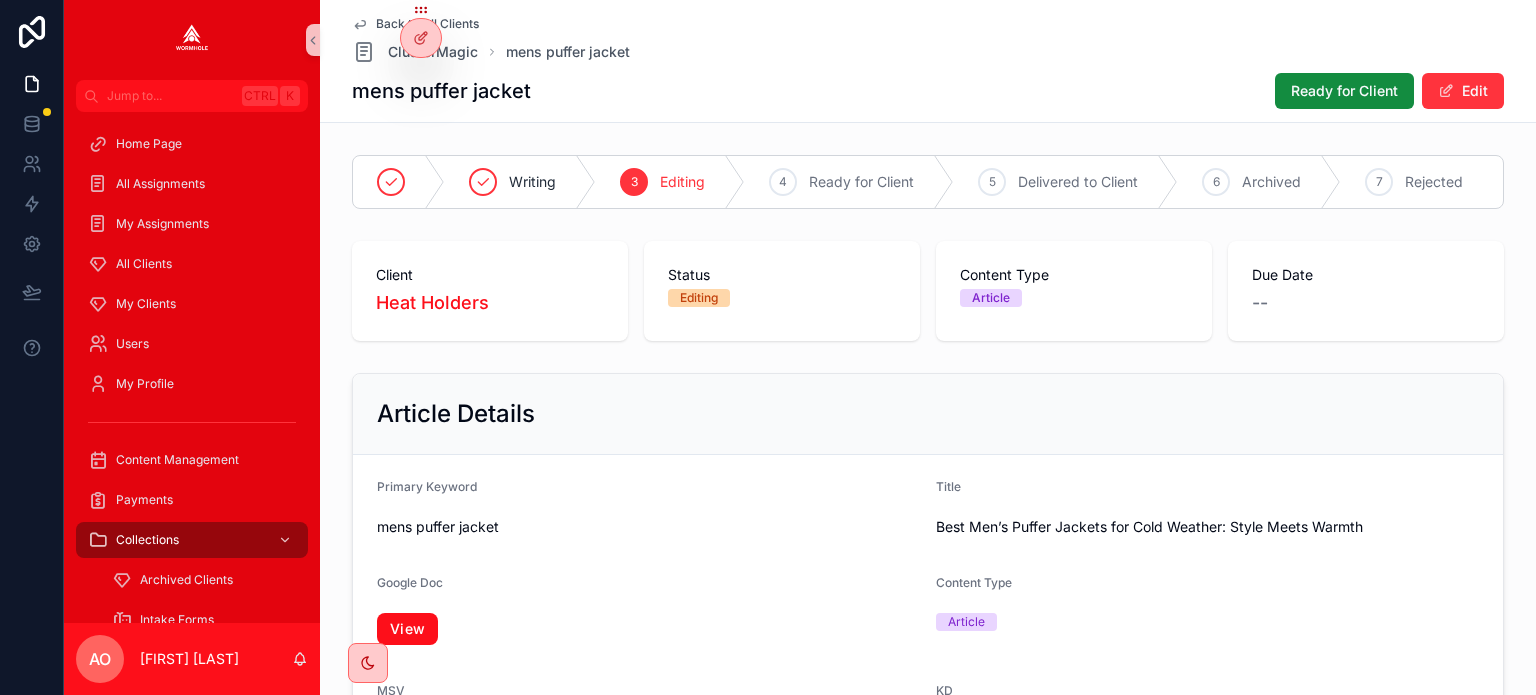 click on "View" at bounding box center [407, 629] 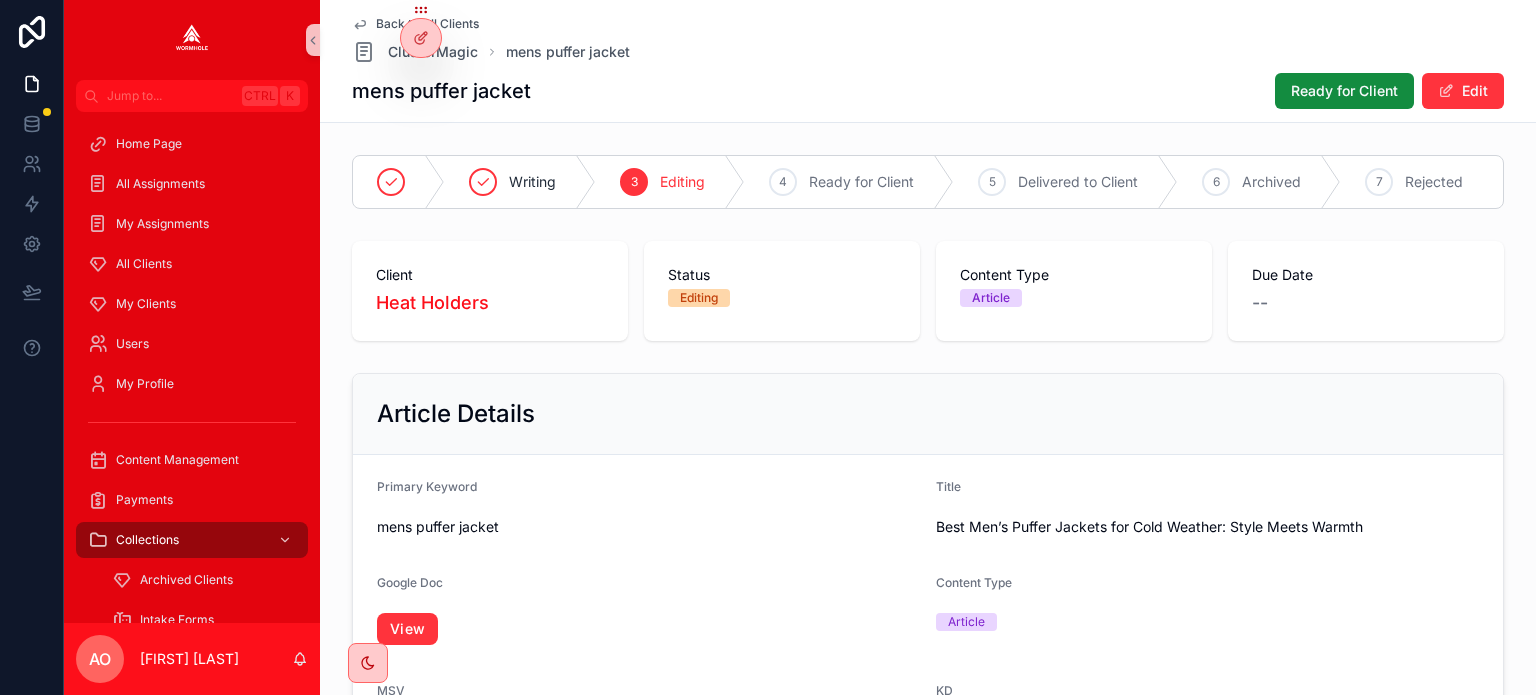 scroll, scrollTop: 1376, scrollLeft: 0, axis: vertical 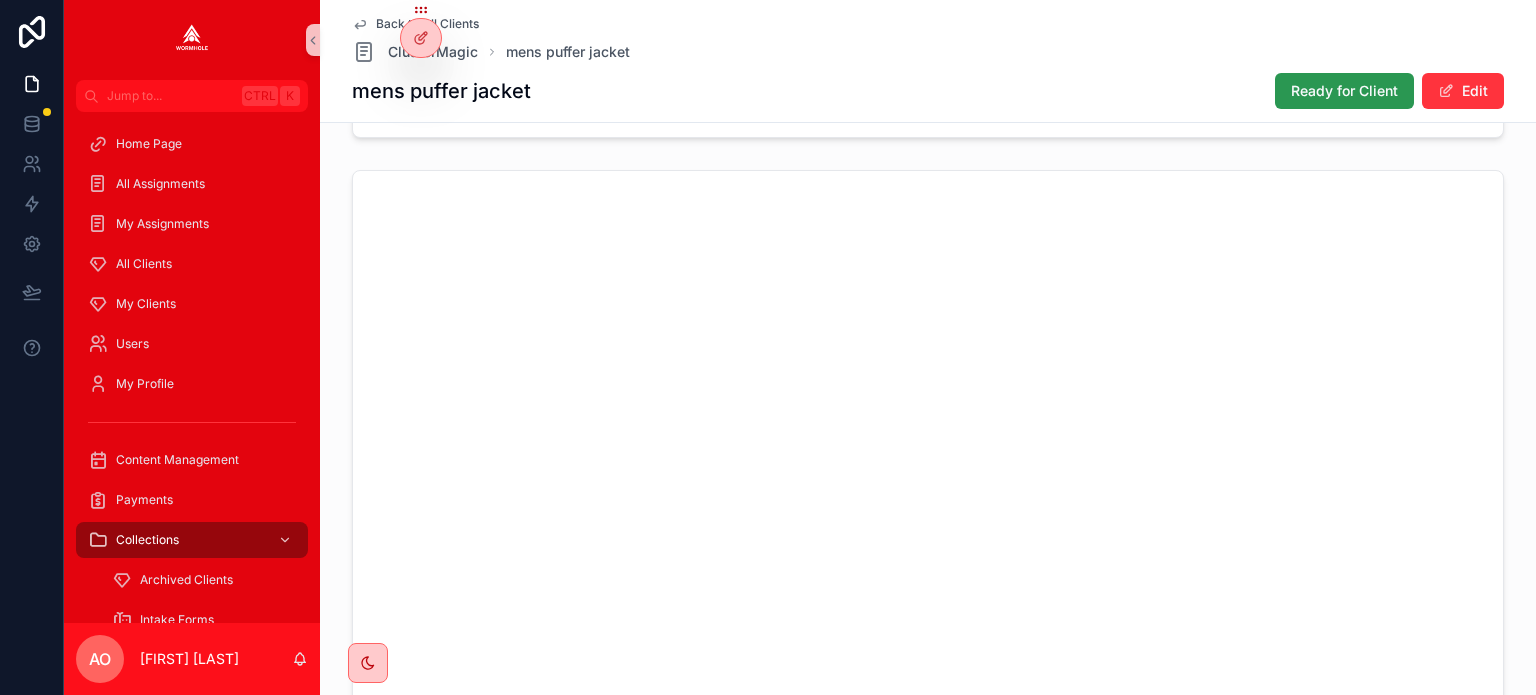 click on "Ready for Client" at bounding box center [1344, 91] 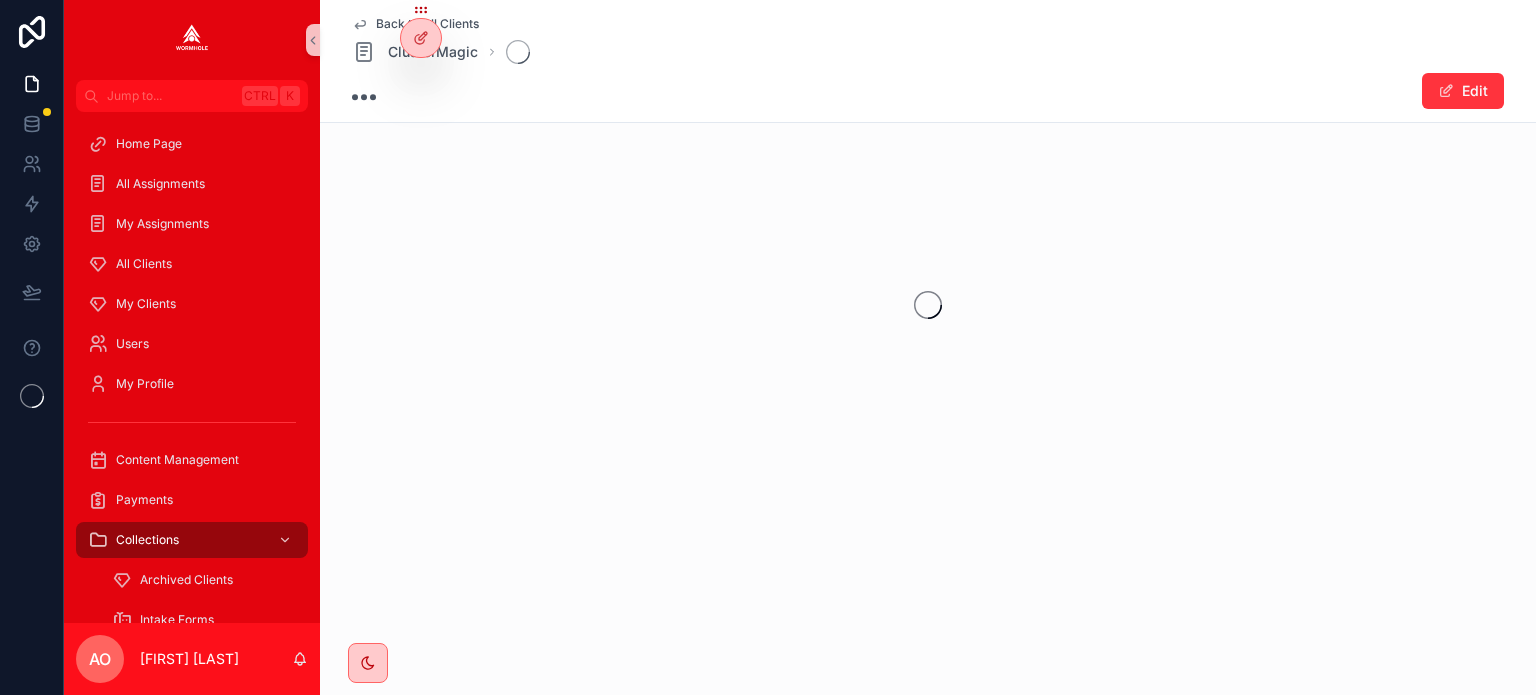 scroll, scrollTop: 0, scrollLeft: 0, axis: both 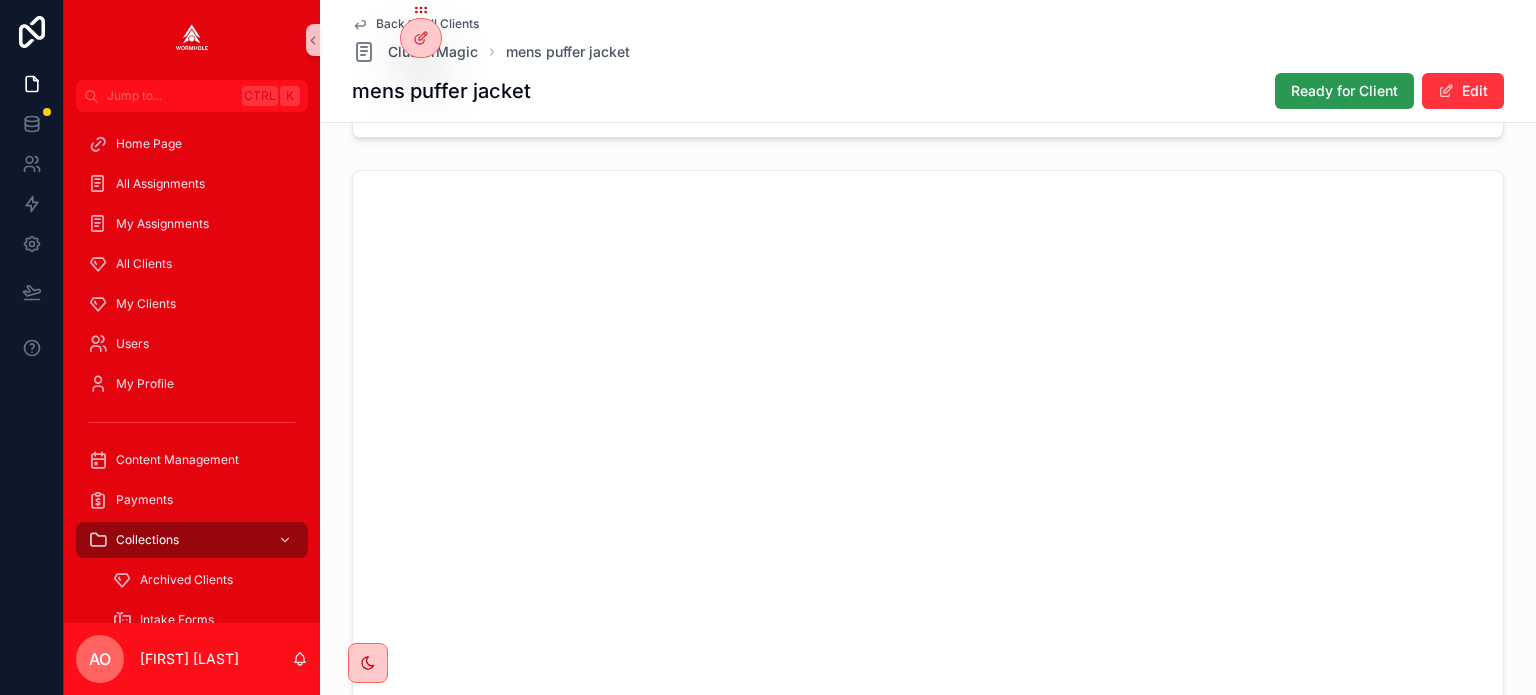 click on "Ready for Client" at bounding box center [1344, 91] 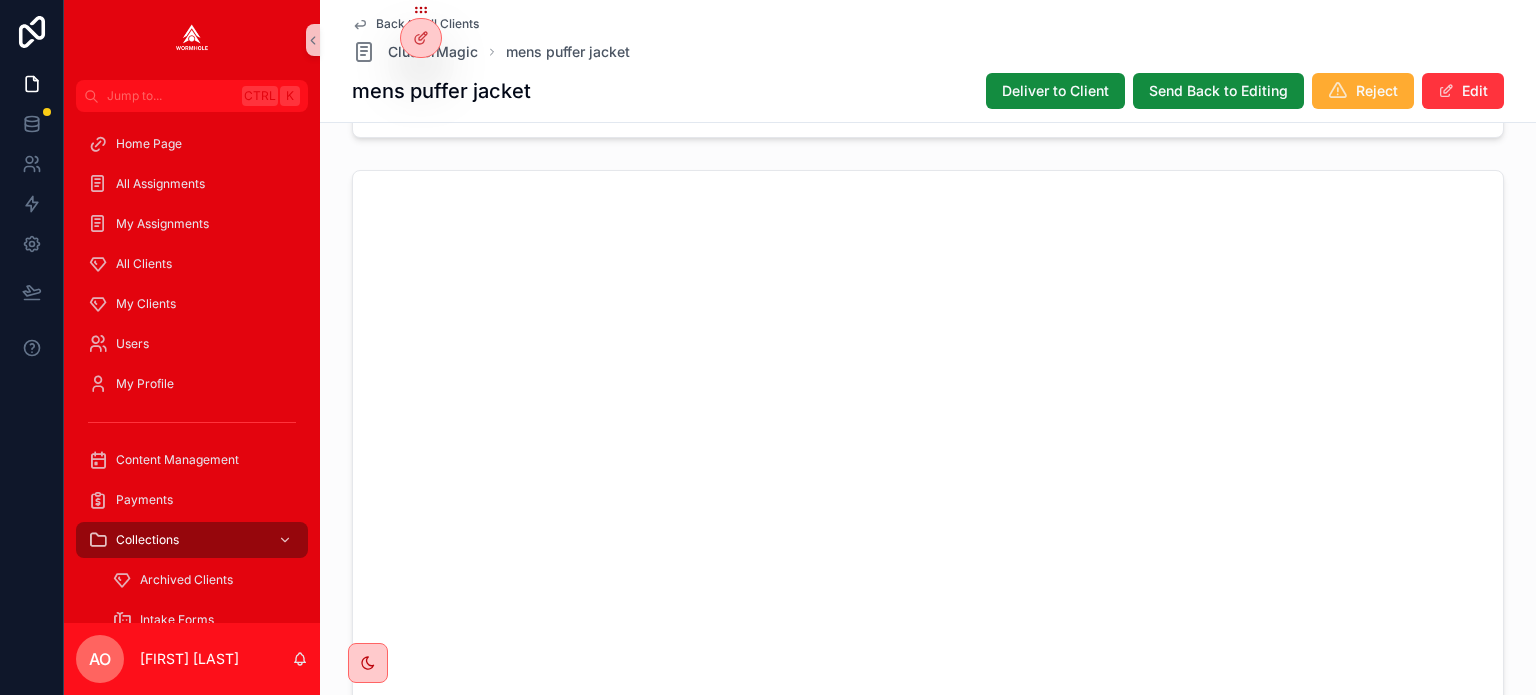 scroll, scrollTop: 1360, scrollLeft: 0, axis: vertical 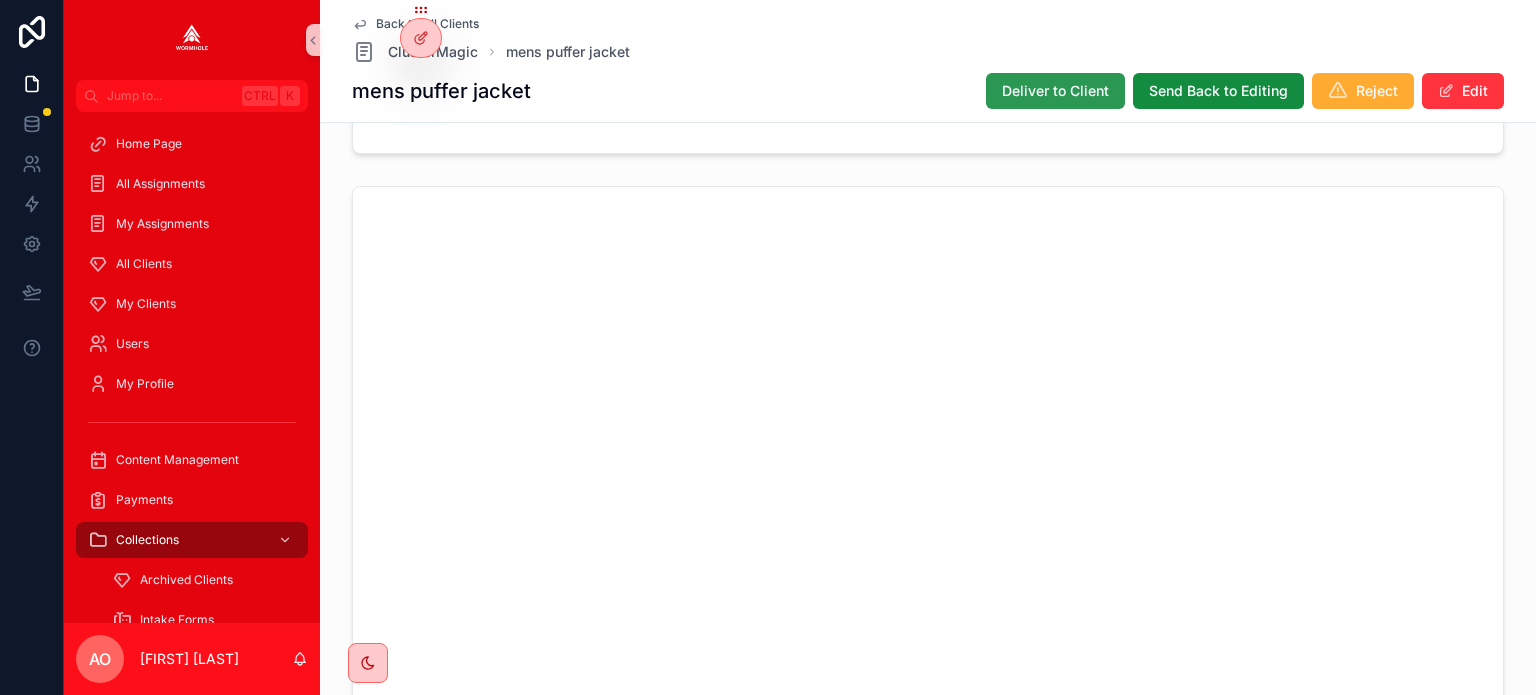 click on "Deliver to Client" at bounding box center (1055, 91) 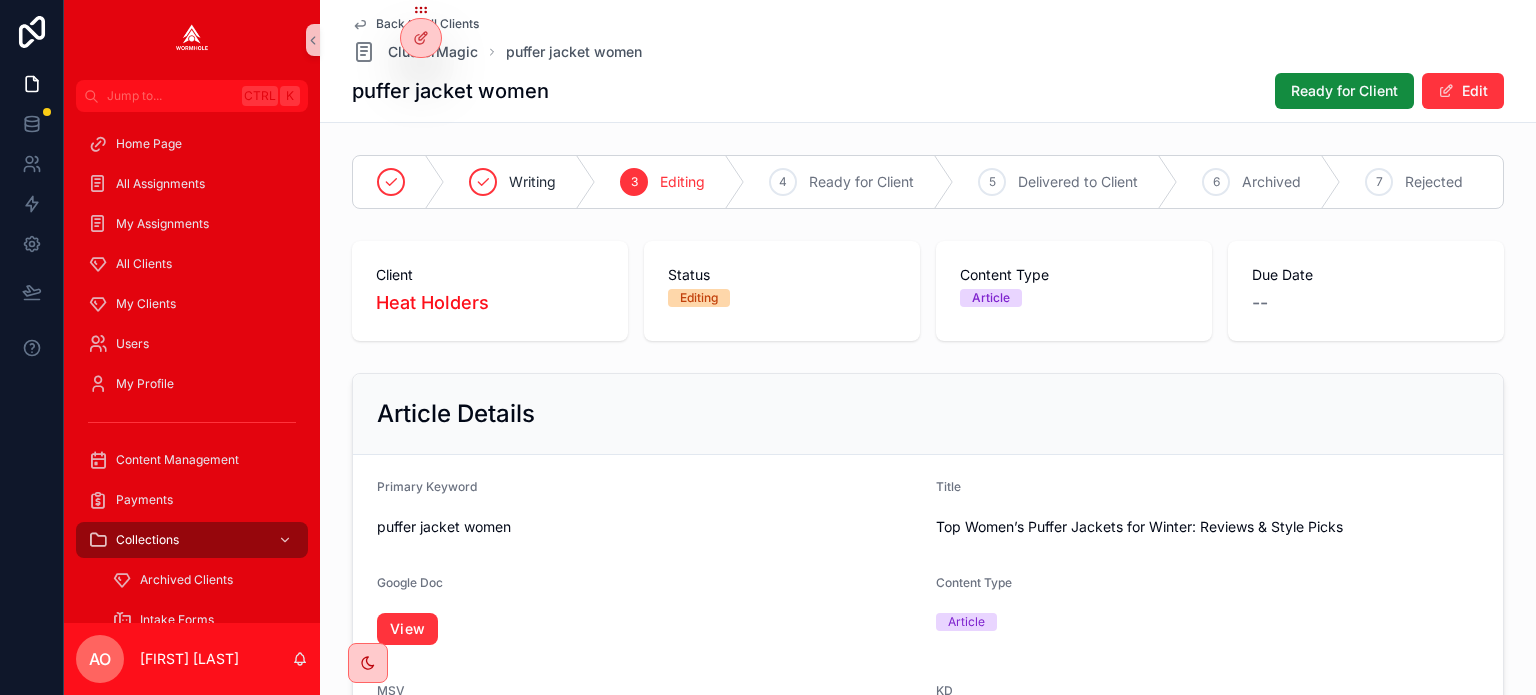 scroll, scrollTop: 0, scrollLeft: 0, axis: both 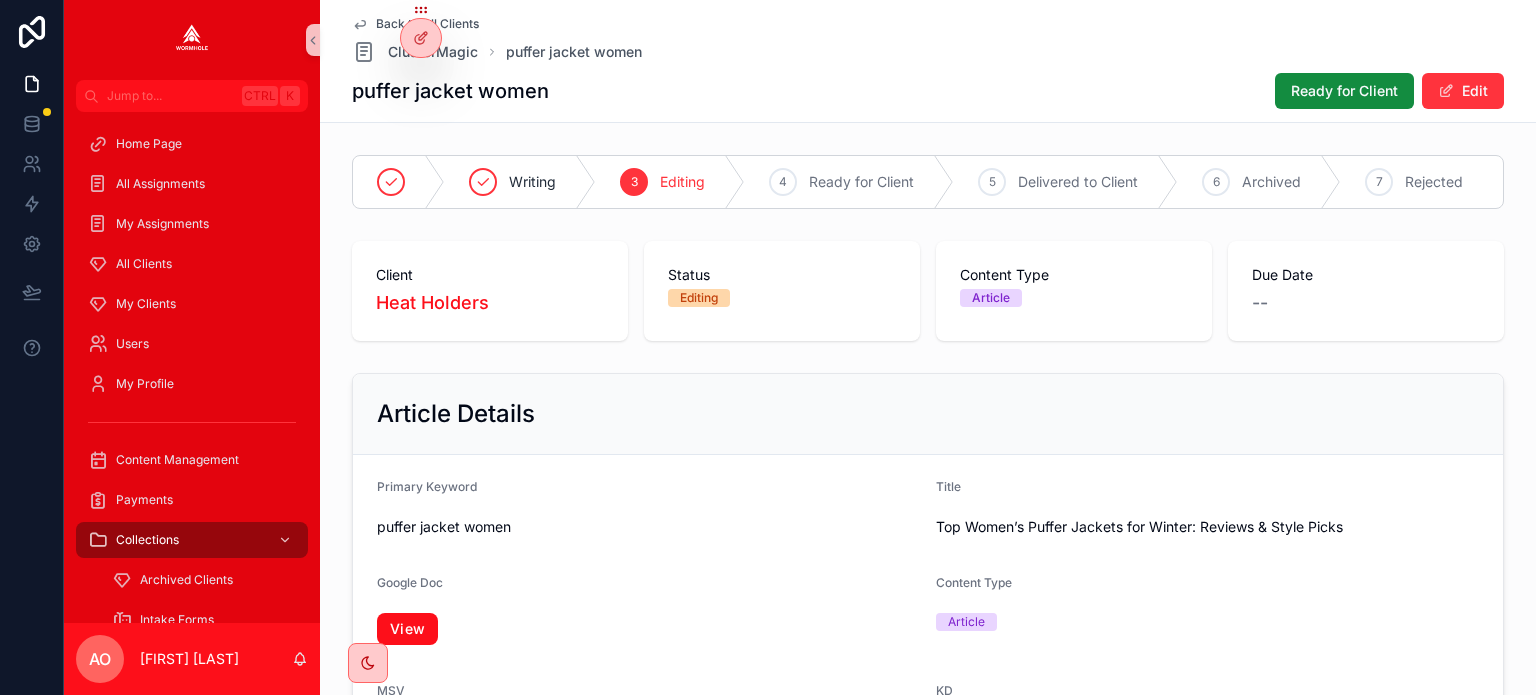 click on "View" at bounding box center (407, 629) 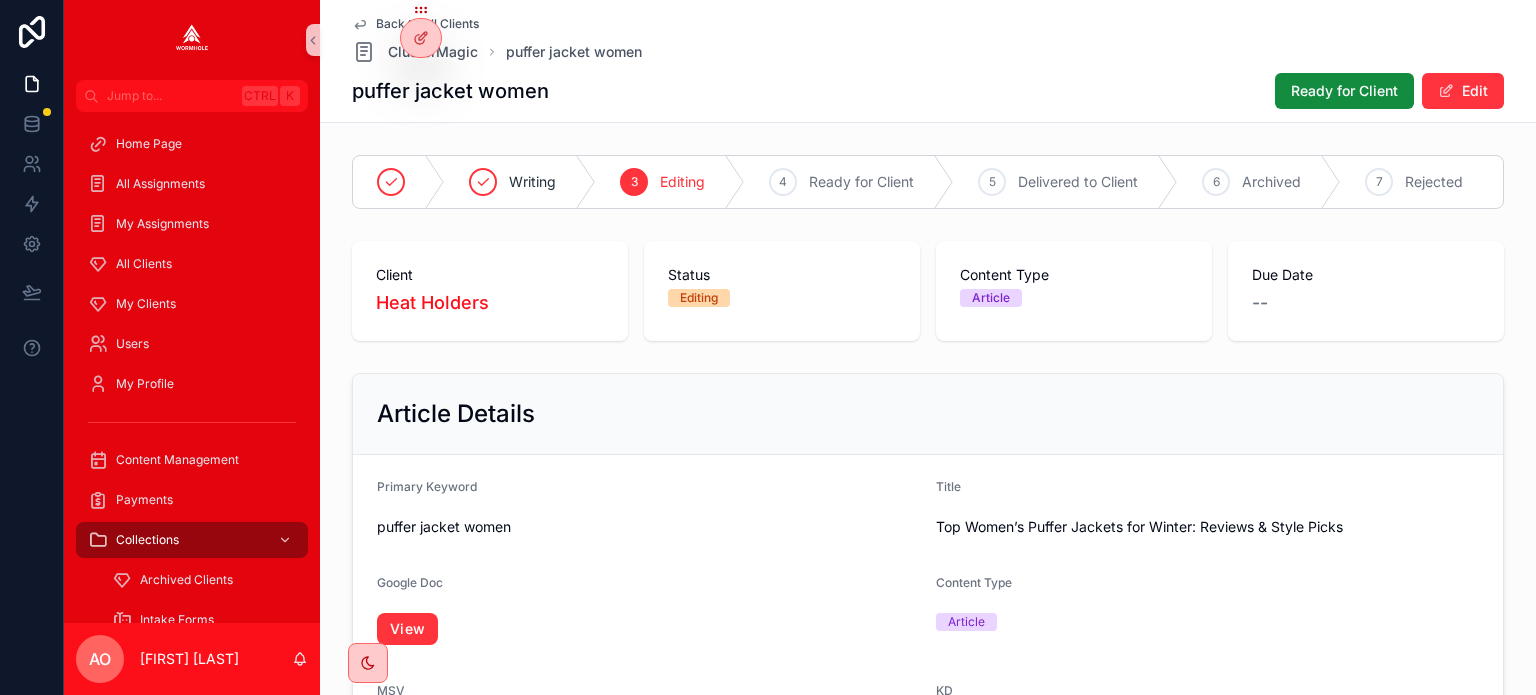scroll, scrollTop: 1376, scrollLeft: 0, axis: vertical 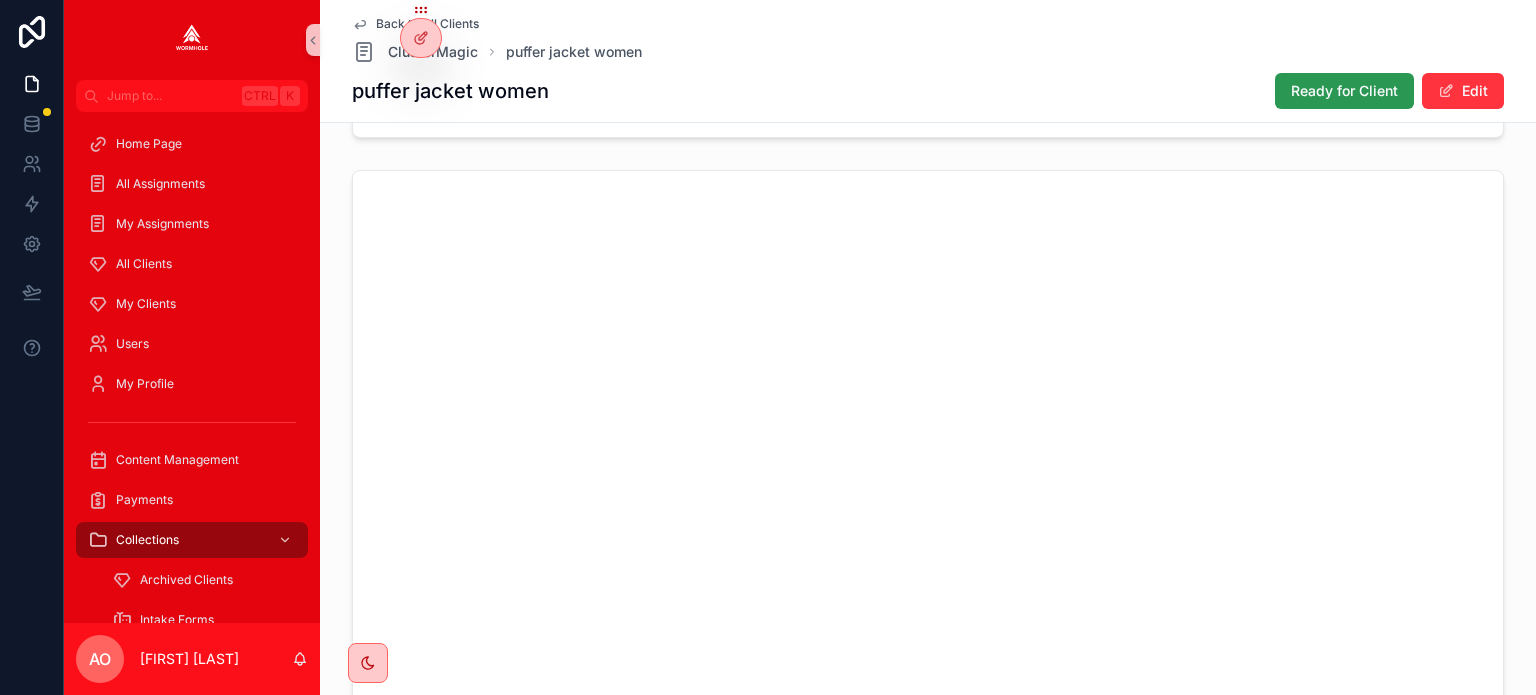 click on "Ready for Client" at bounding box center [1344, 91] 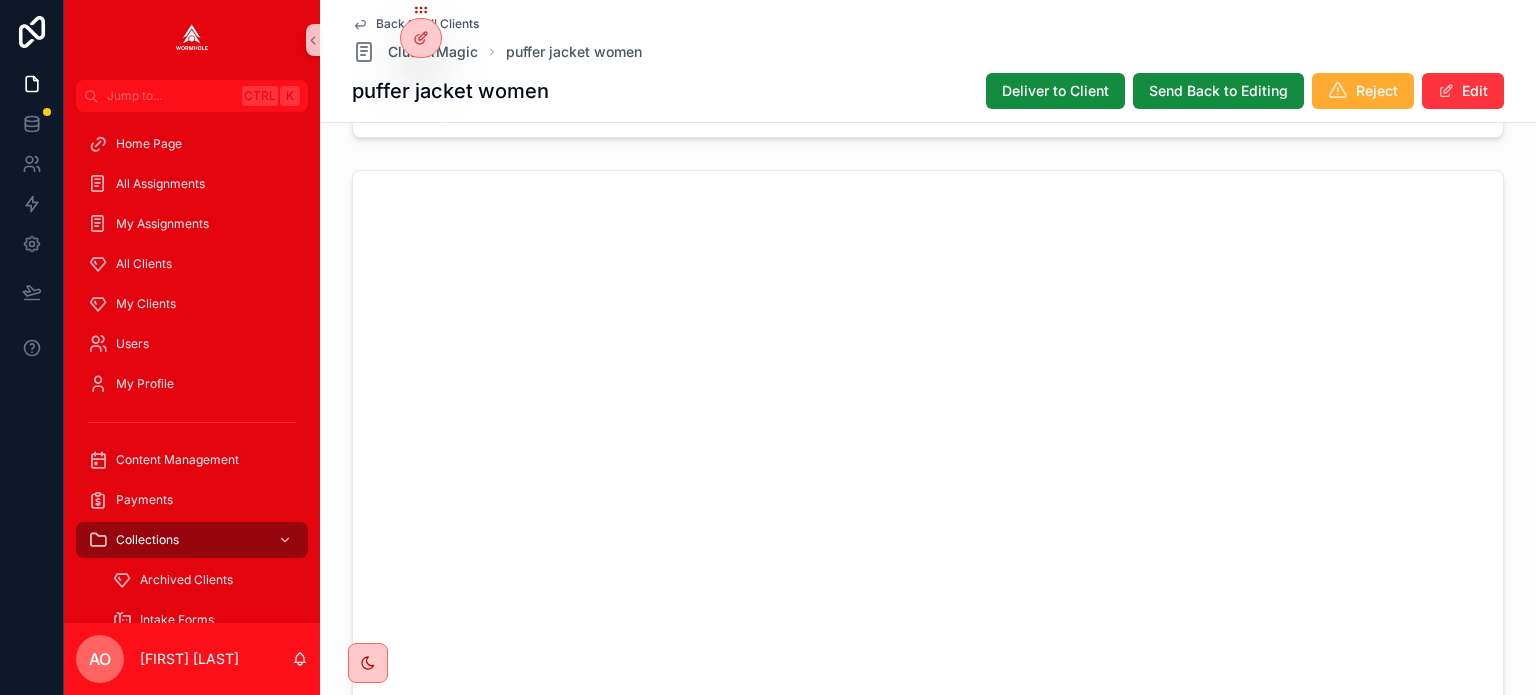 scroll, scrollTop: 1360, scrollLeft: 0, axis: vertical 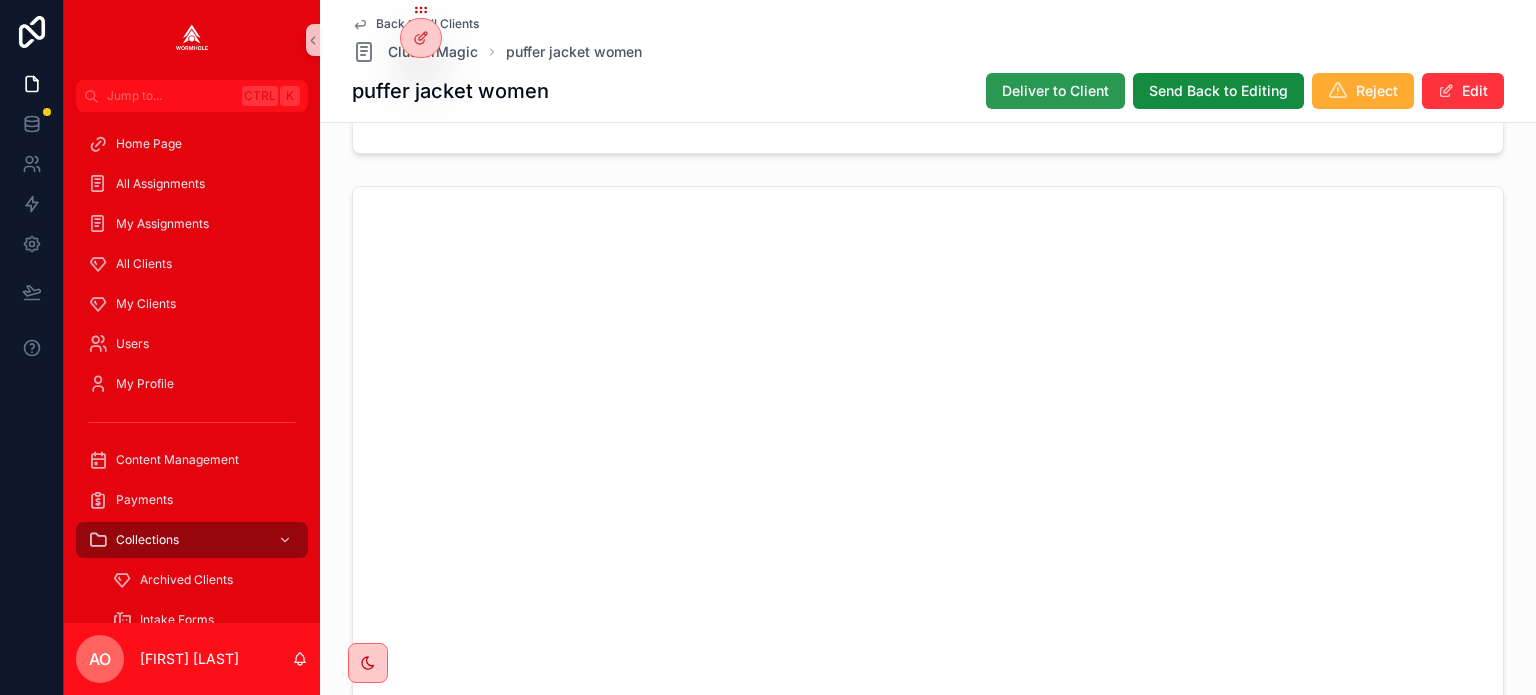 click on "Deliver to Client" at bounding box center [1055, 91] 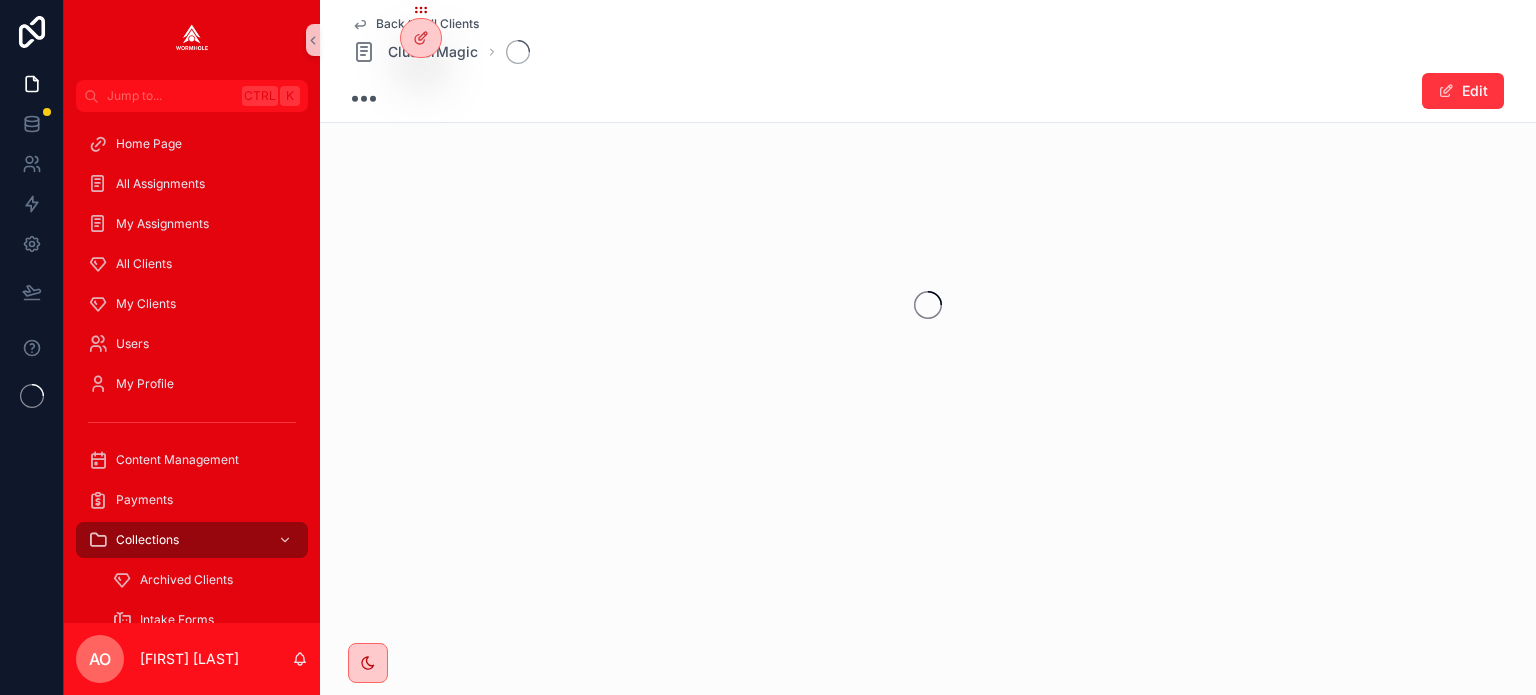 scroll, scrollTop: 0, scrollLeft: 0, axis: both 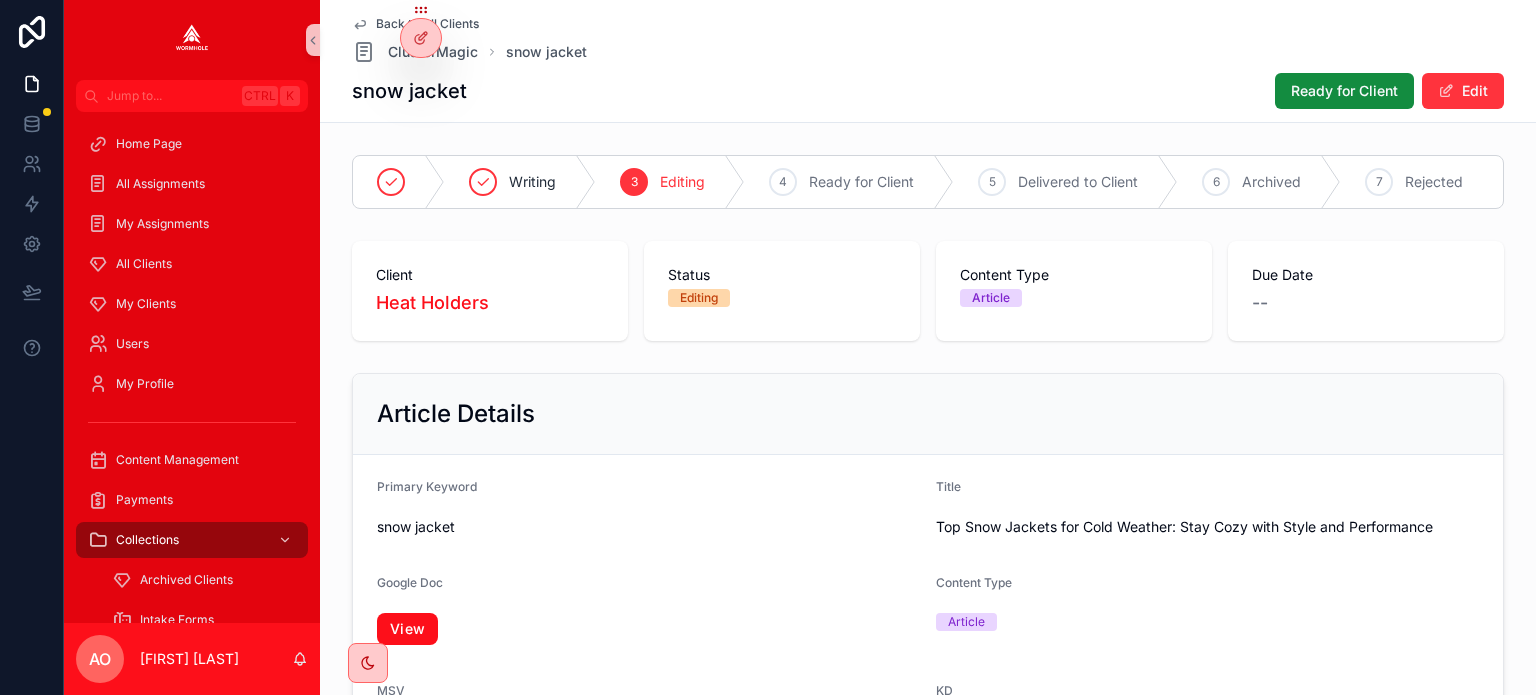 click on "View" at bounding box center (407, 629) 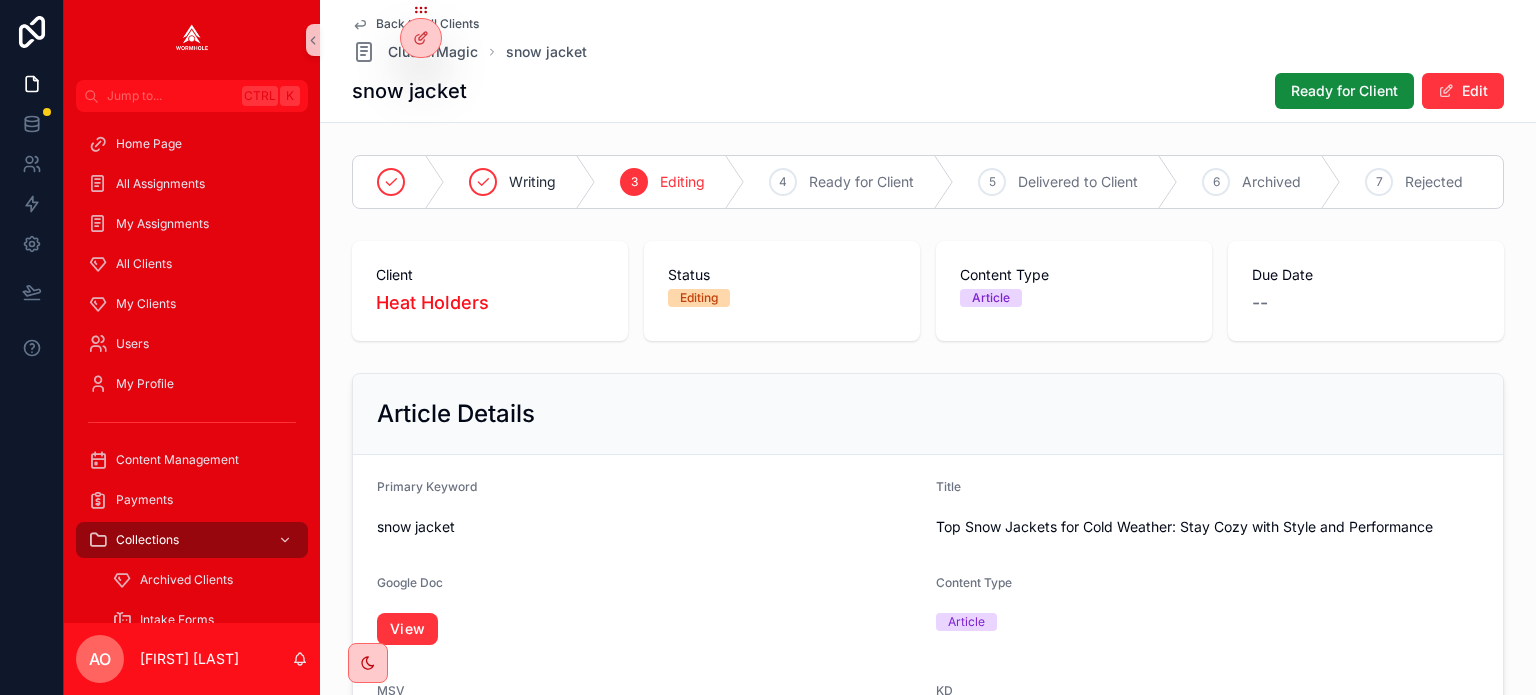scroll, scrollTop: 1376, scrollLeft: 0, axis: vertical 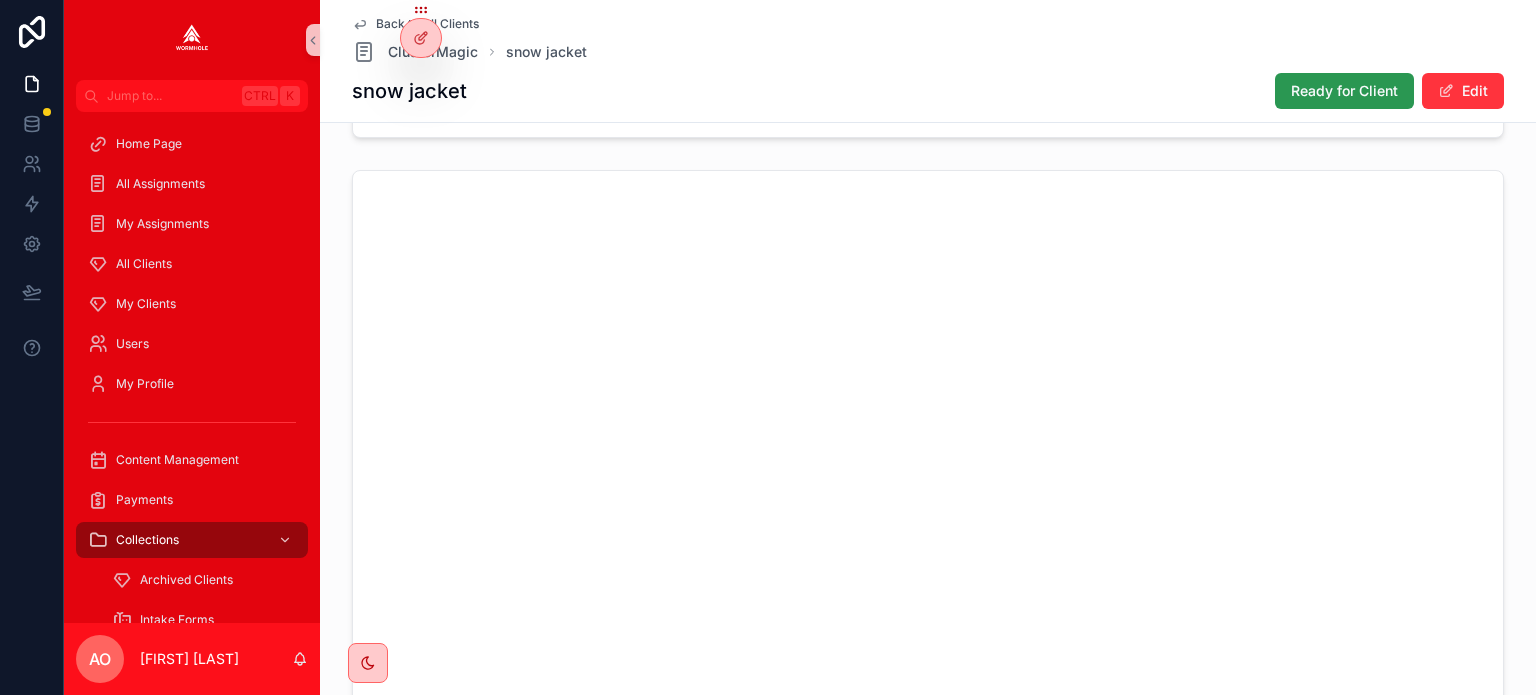 click on "Ready for Client" at bounding box center (1344, 91) 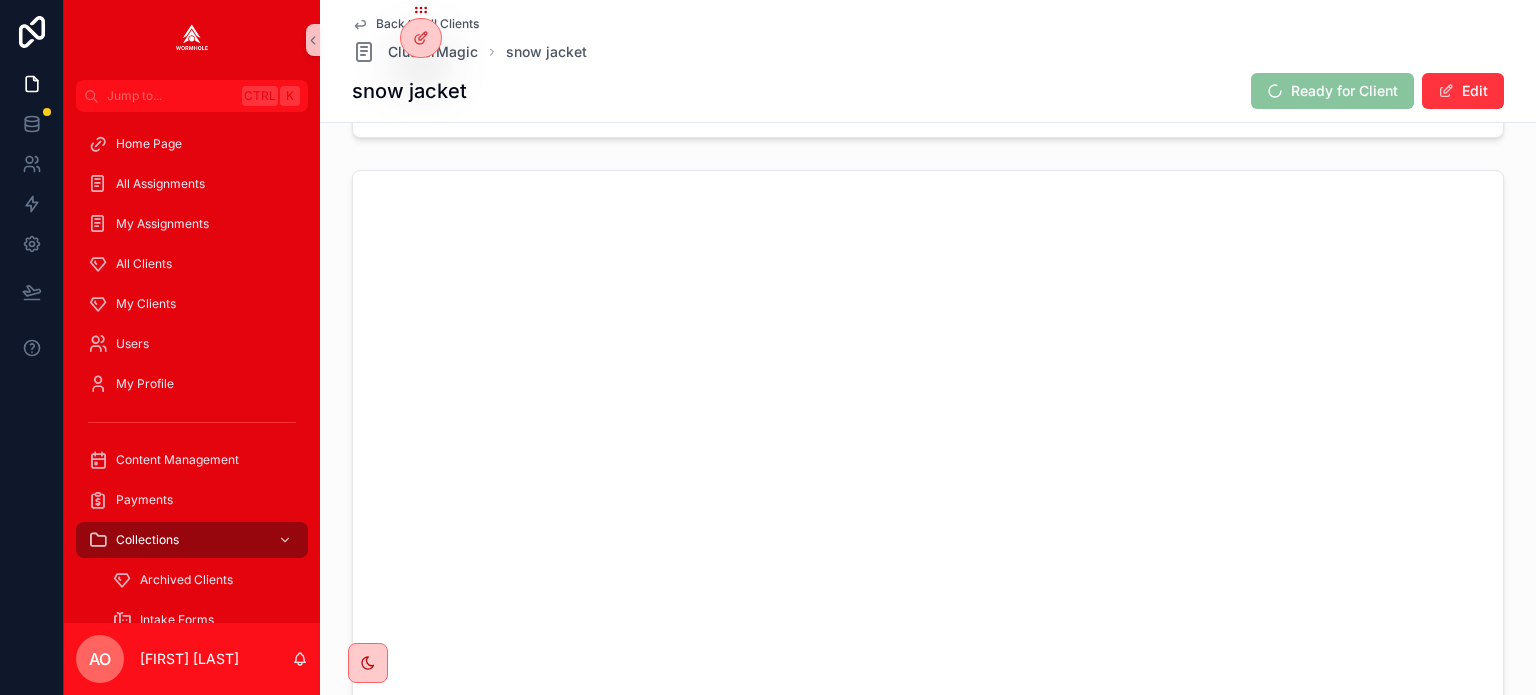 scroll, scrollTop: 1360, scrollLeft: 0, axis: vertical 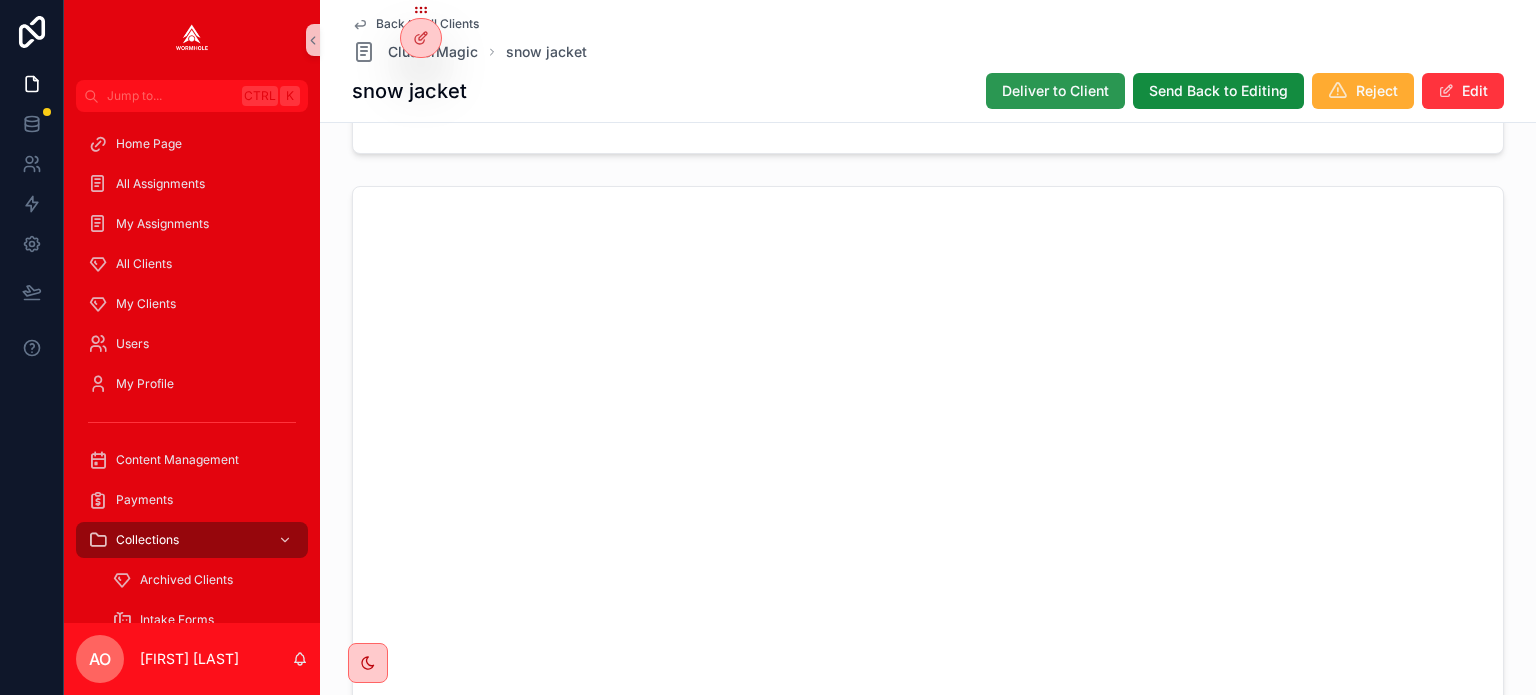 click on "Deliver to Client" at bounding box center [1055, 91] 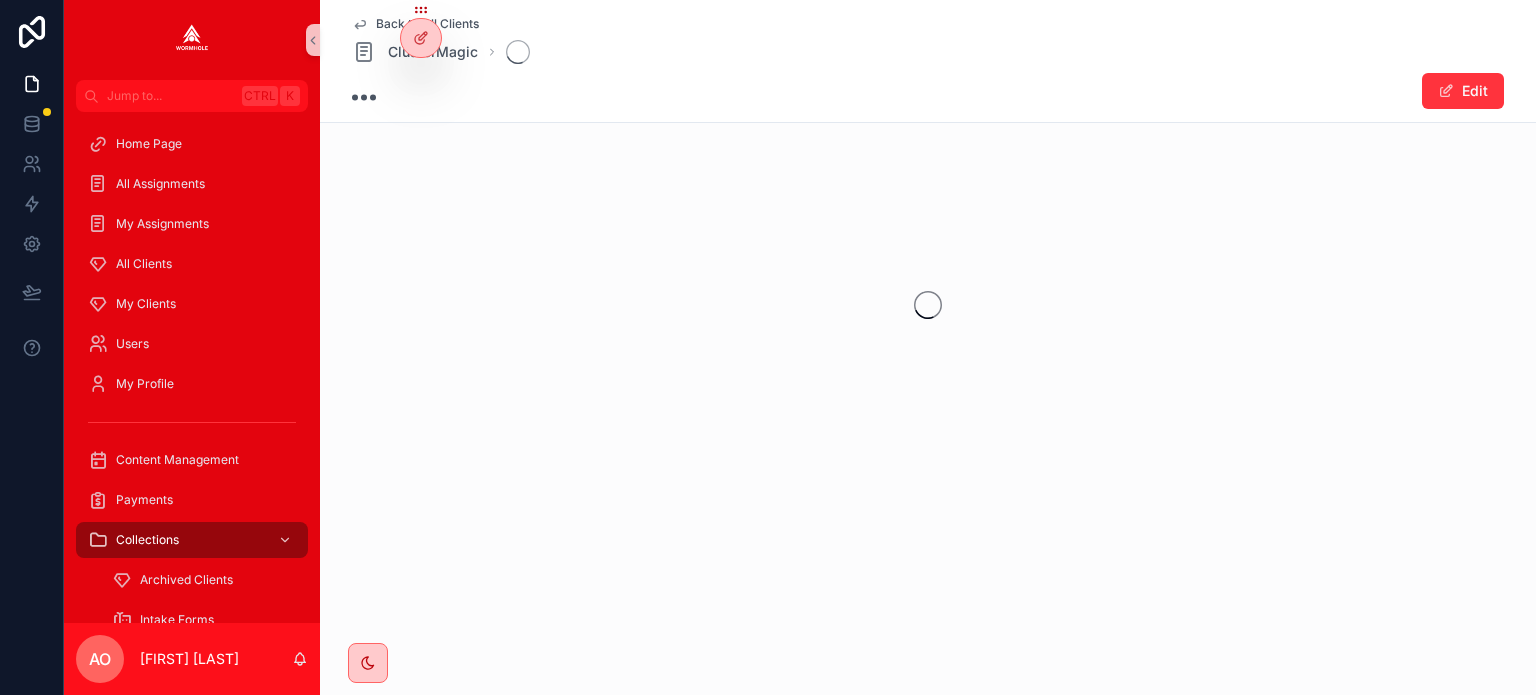 scroll, scrollTop: 0, scrollLeft: 0, axis: both 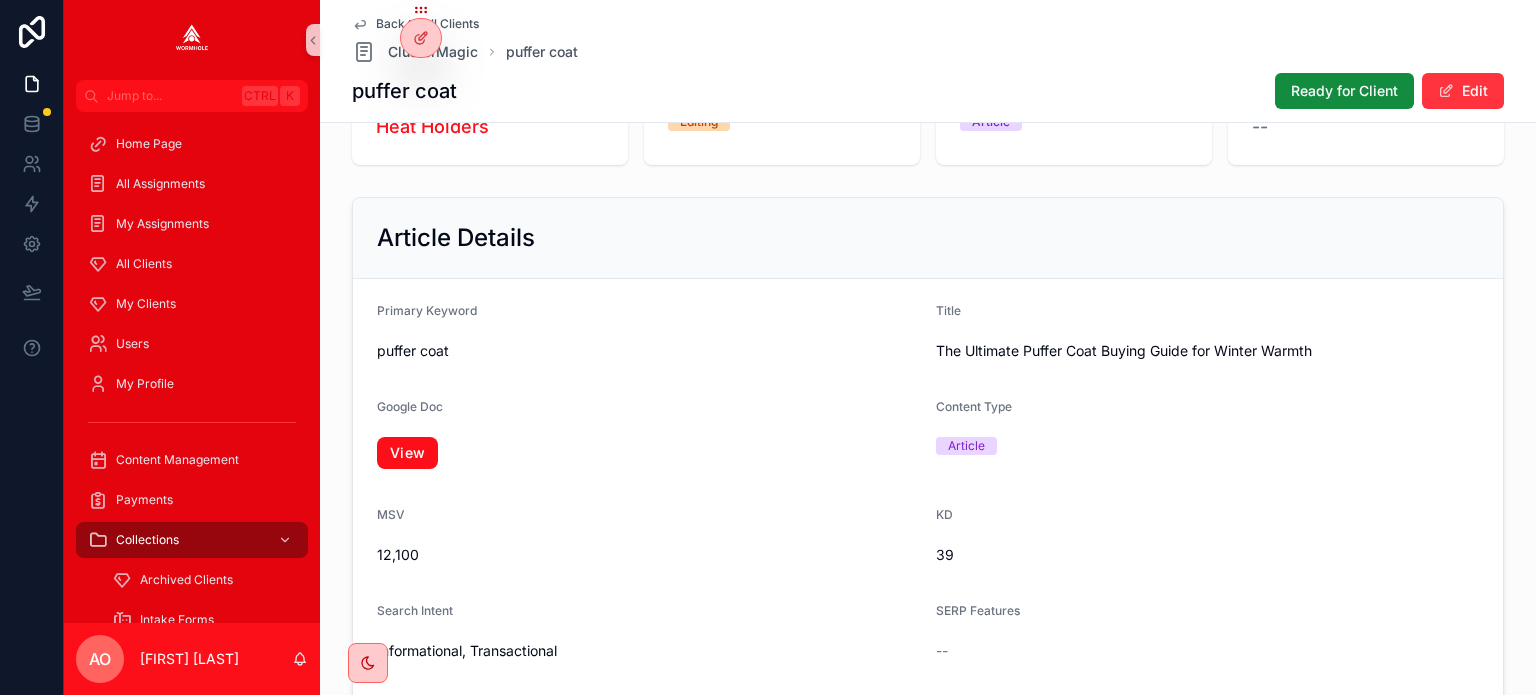 click on "View" at bounding box center (407, 453) 